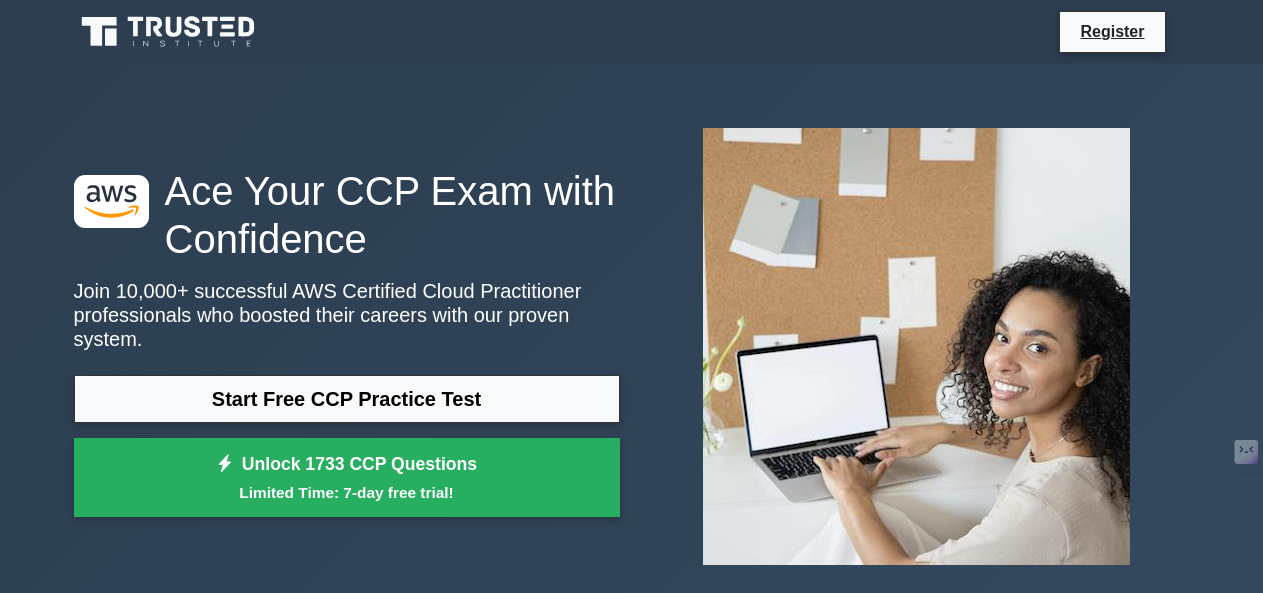 scroll, scrollTop: 0, scrollLeft: 0, axis: both 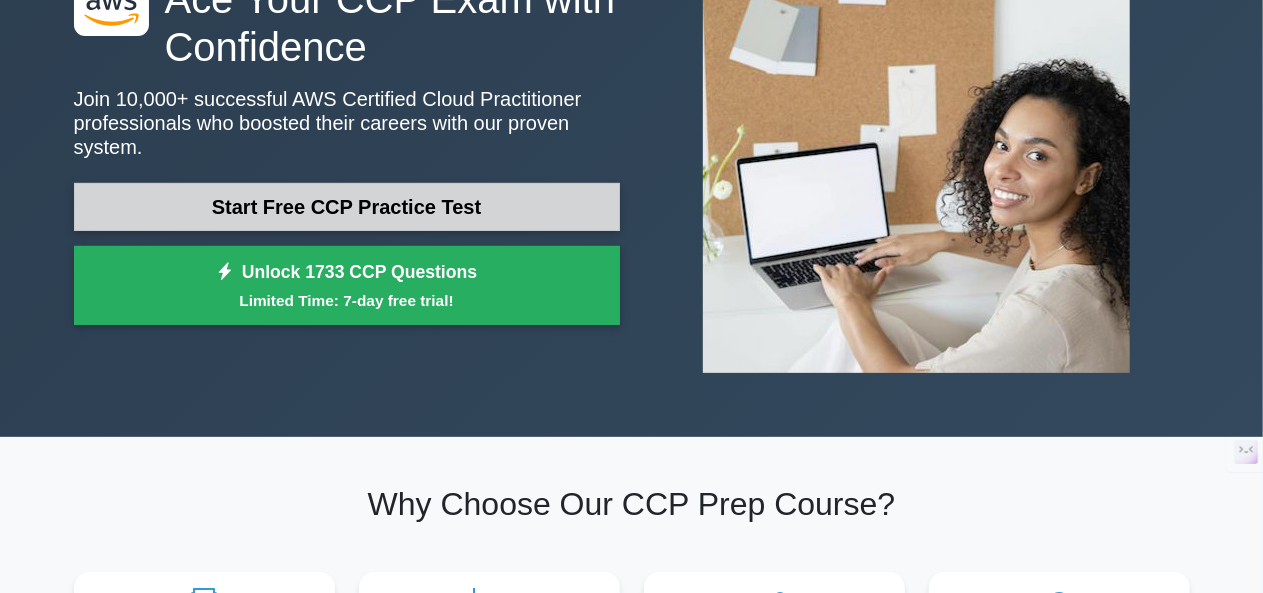 click on "Start Free CCP Practice Test" at bounding box center (347, 207) 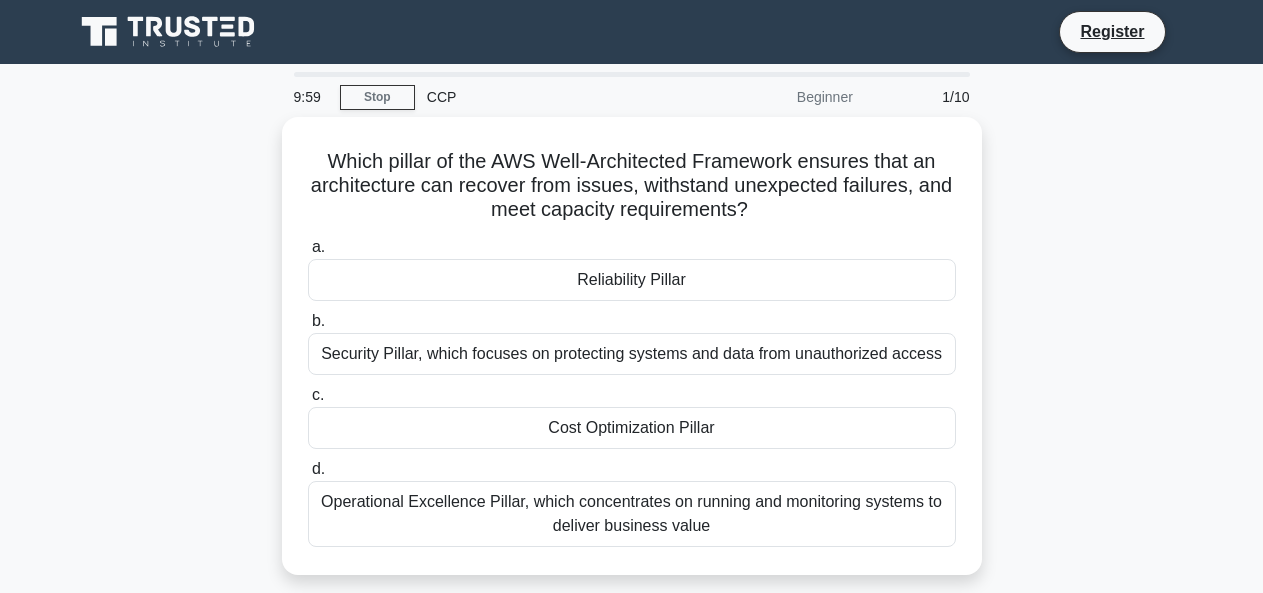 scroll, scrollTop: 0, scrollLeft: 0, axis: both 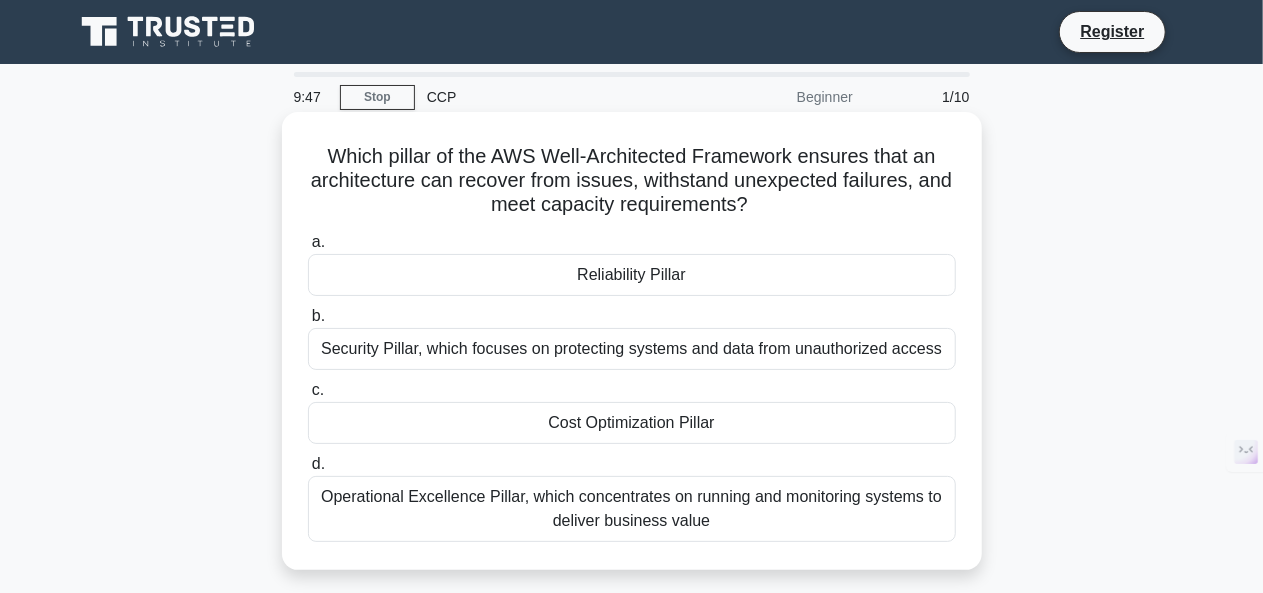 click on "Reliability Pillar" at bounding box center [632, 275] 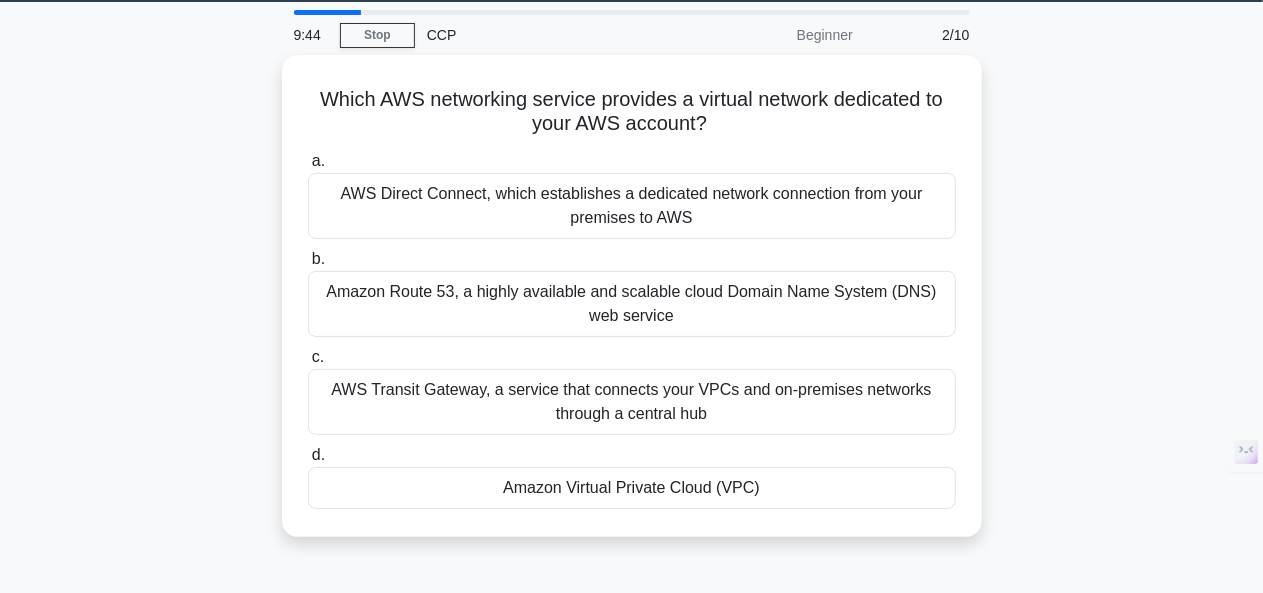scroll, scrollTop: 61, scrollLeft: 0, axis: vertical 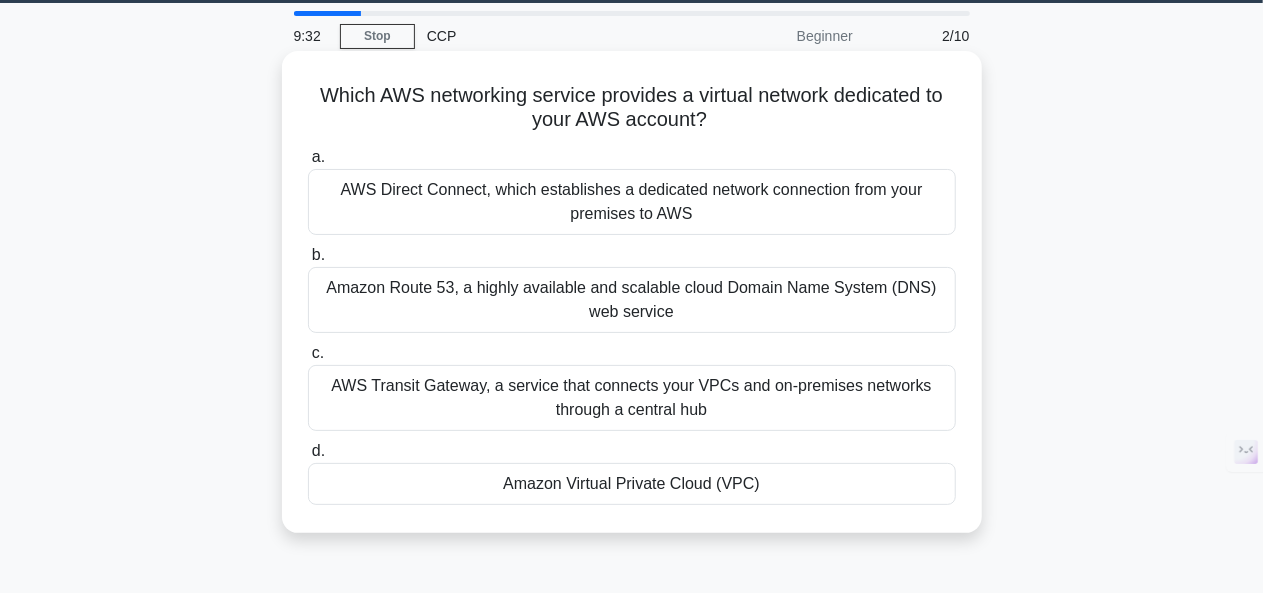 click on "Amazon Virtual Private Cloud (VPC)" at bounding box center (632, 484) 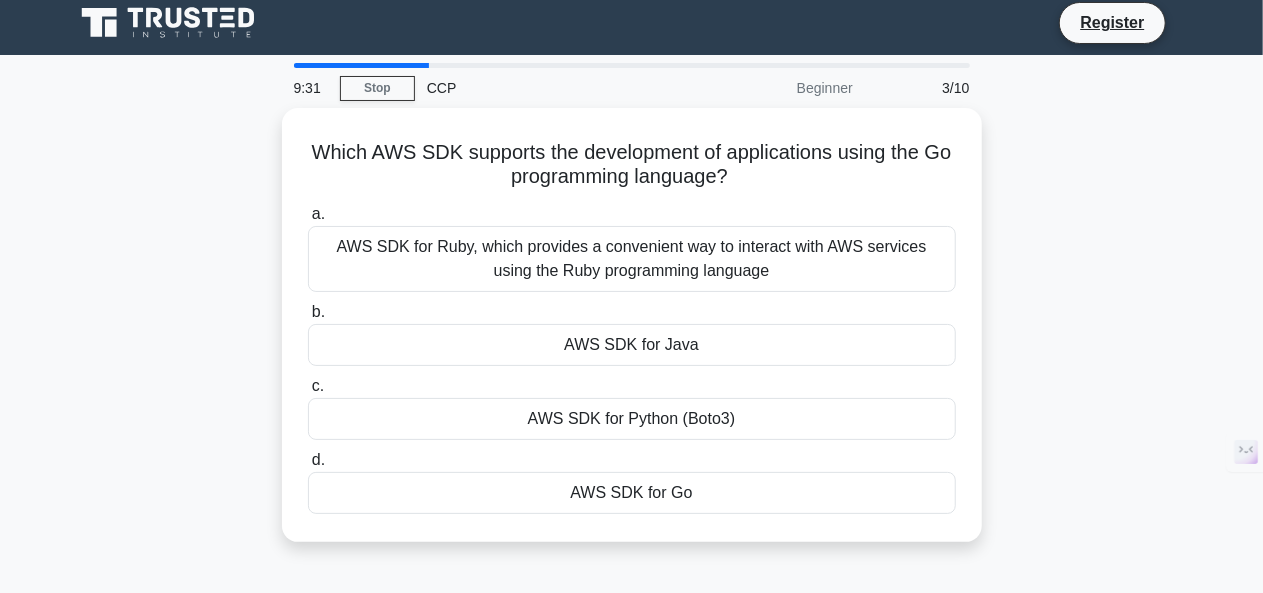 scroll, scrollTop: 0, scrollLeft: 0, axis: both 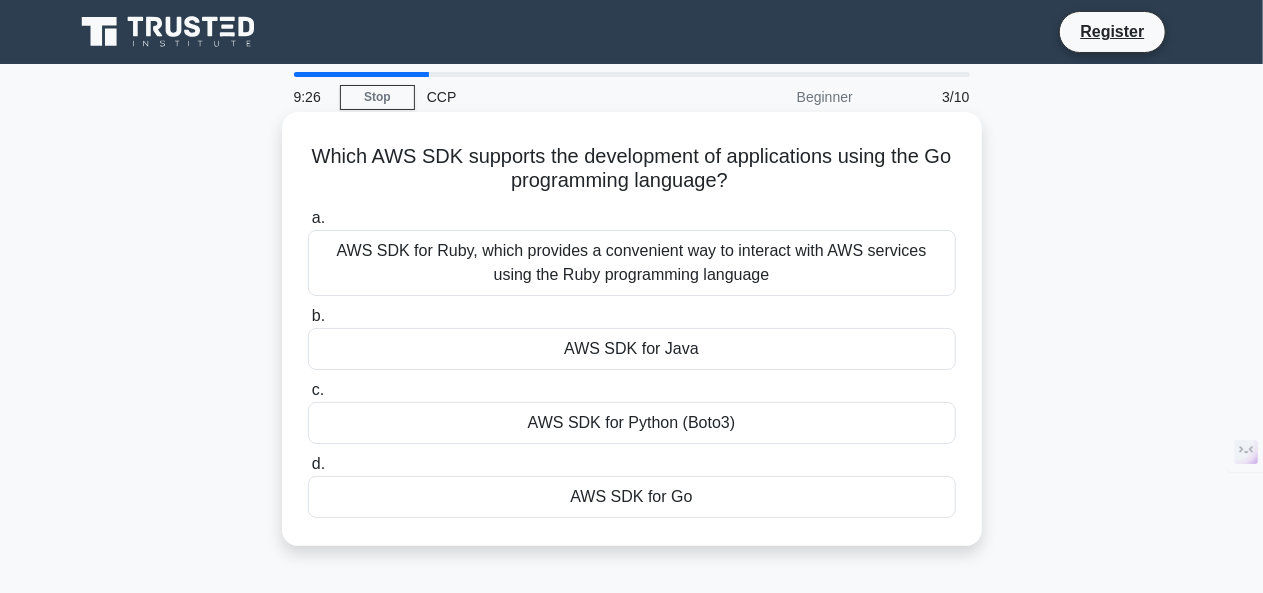 click on "AWS SDK for Go" at bounding box center (632, 497) 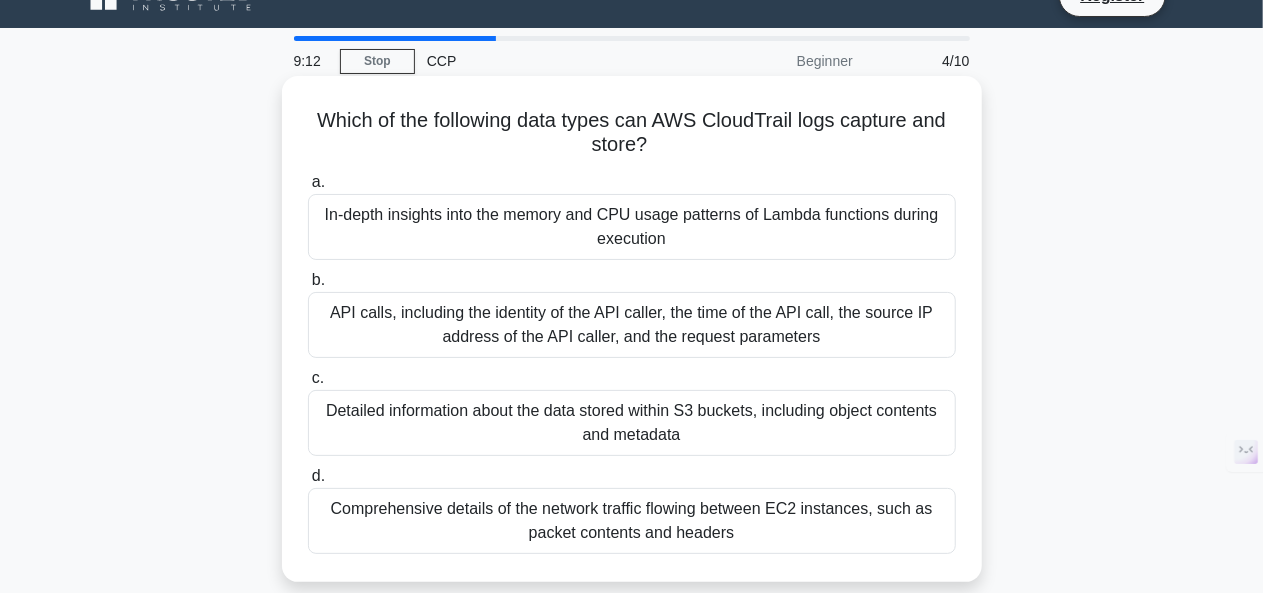 scroll, scrollTop: 50, scrollLeft: 0, axis: vertical 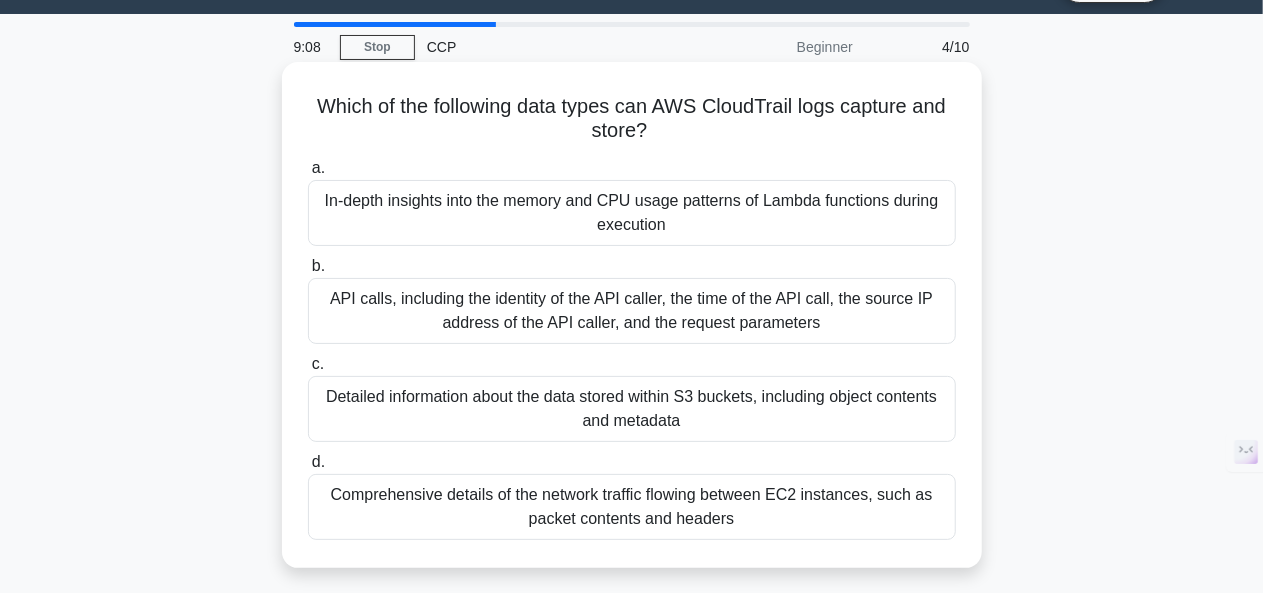 click on "Comprehensive details of the network traffic flowing between EC2 instances, such as packet contents and headers" at bounding box center (632, 507) 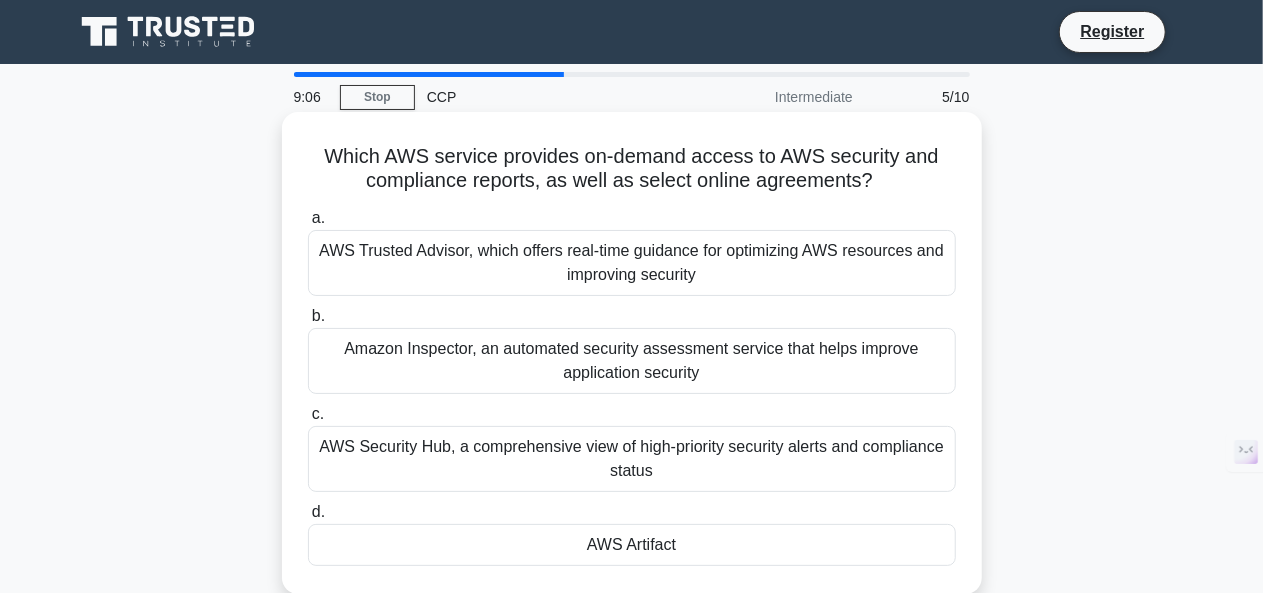 scroll, scrollTop: 0, scrollLeft: 0, axis: both 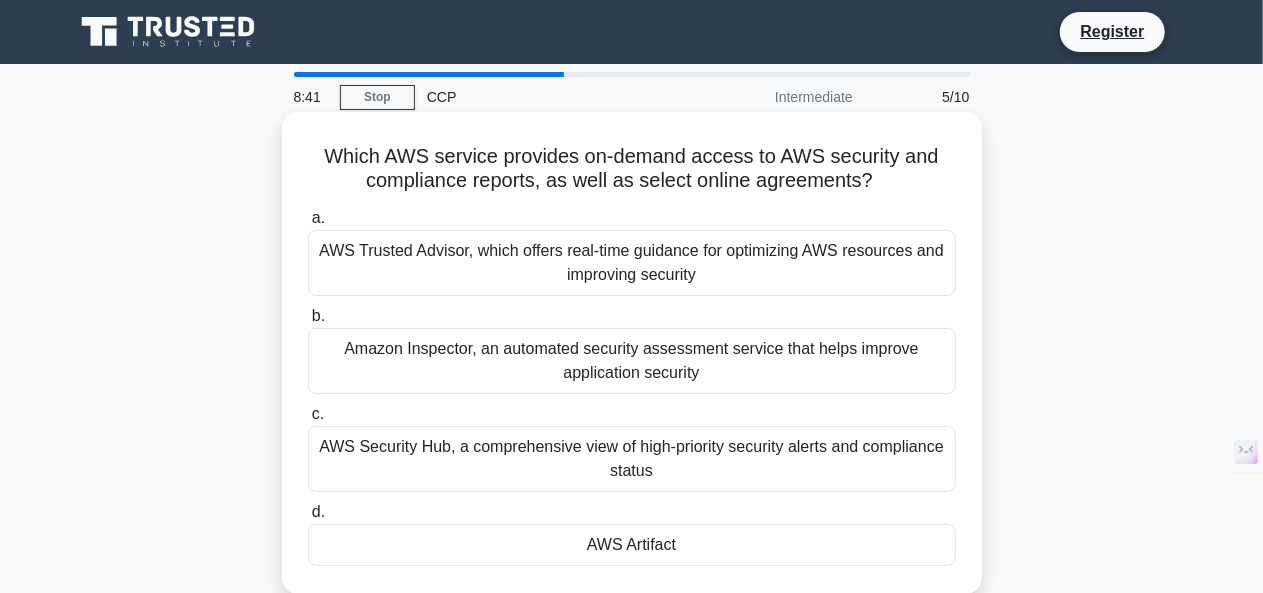 click on "AWS Security Hub, a comprehensive view of high-priority security alerts and compliance status" at bounding box center (632, 459) 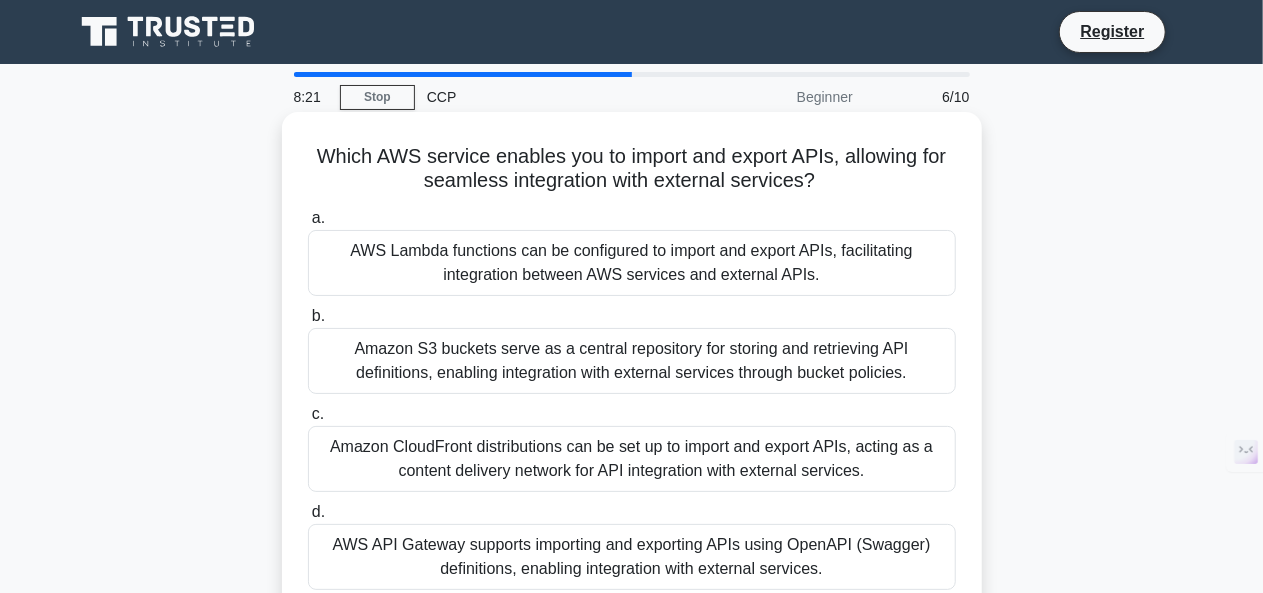 click on "AWS API Gateway supports importing and exporting APIs using OpenAPI (Swagger) definitions, enabling integration with external services." at bounding box center [632, 557] 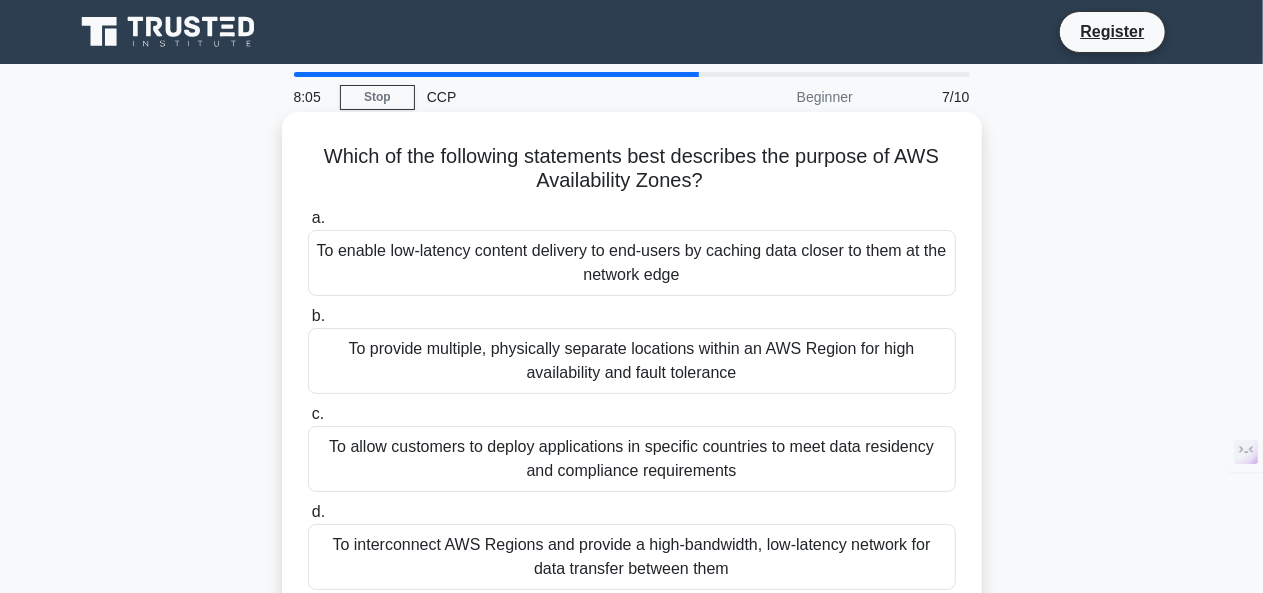 click on "To provide multiple, physically separate locations within an AWS Region for high availability and fault tolerance" at bounding box center (632, 361) 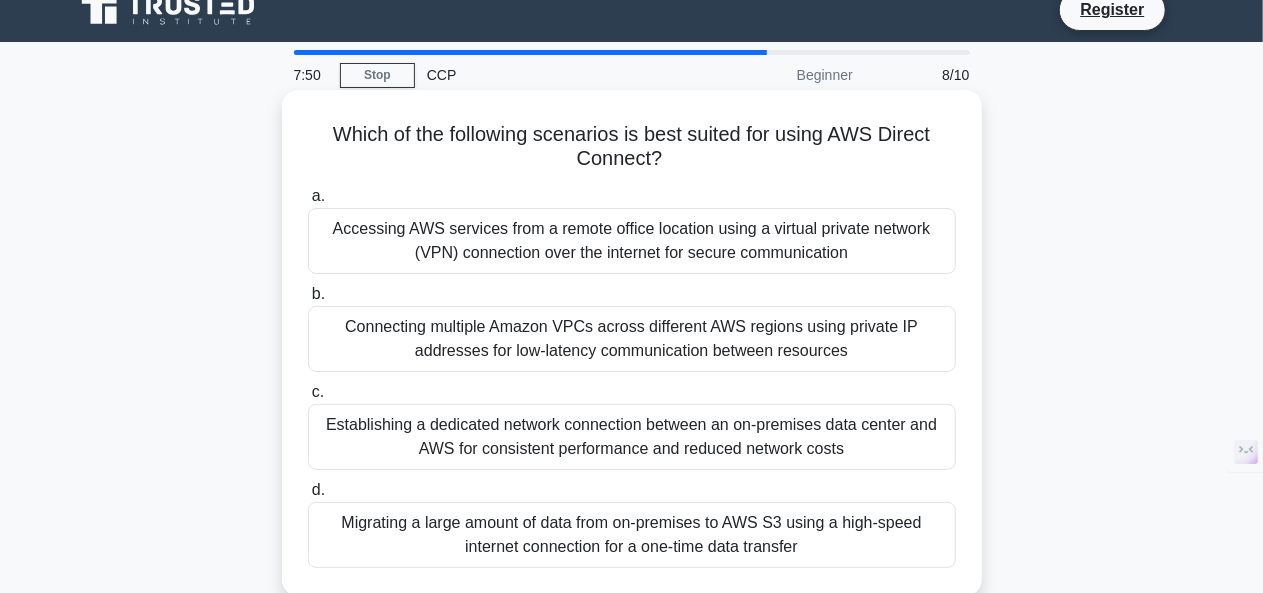scroll, scrollTop: 5, scrollLeft: 0, axis: vertical 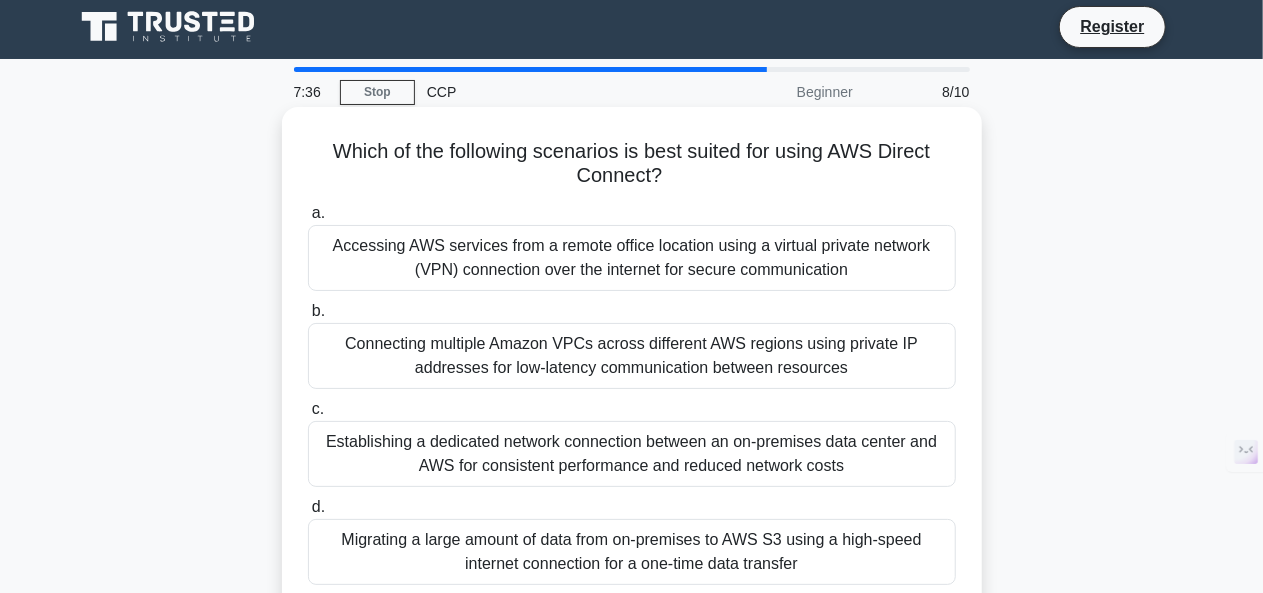 click on "Accessing AWS services from a remote office location using a virtual private network (VPN) connection over the internet for secure communication" at bounding box center [632, 258] 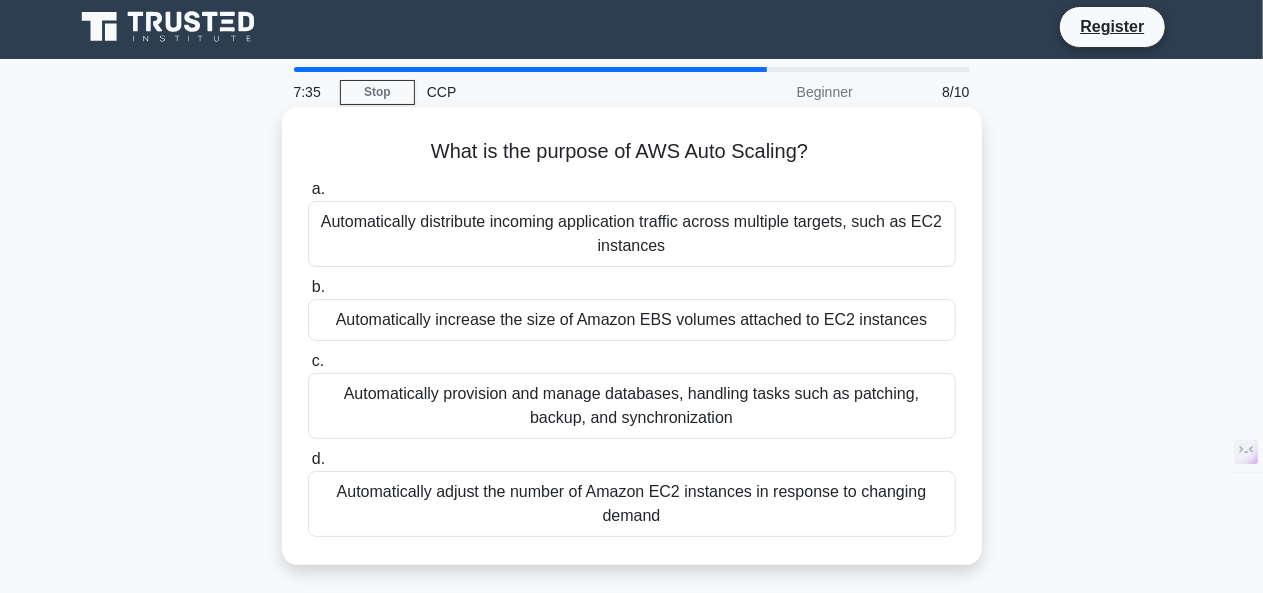 scroll, scrollTop: 0, scrollLeft: 0, axis: both 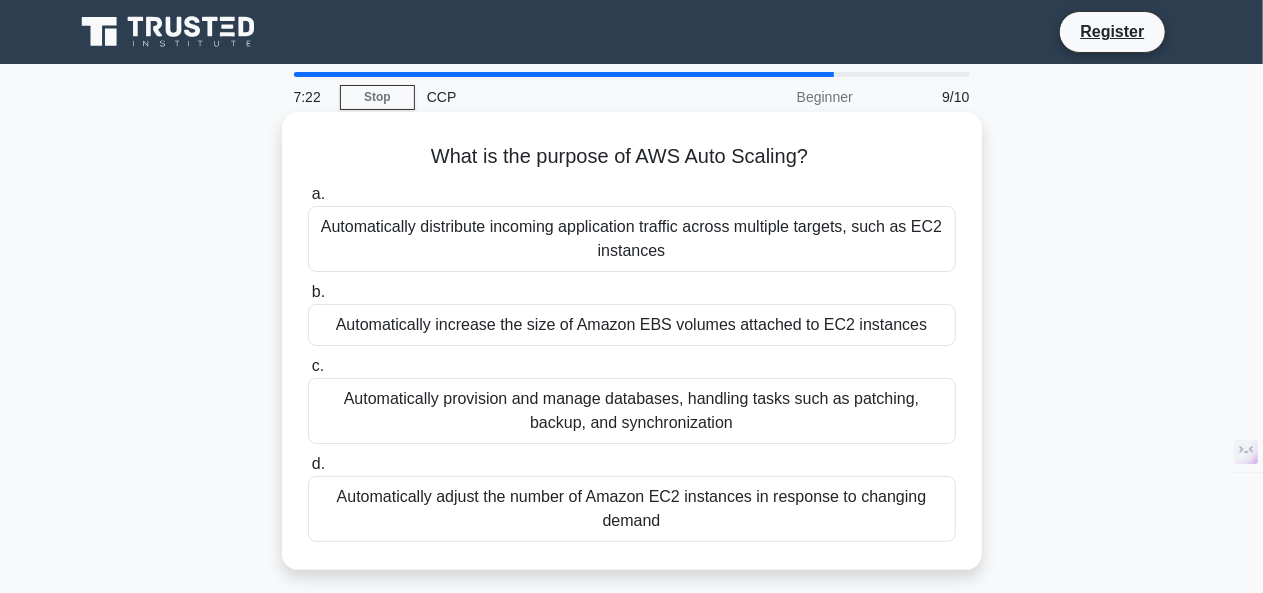 click on "Automatically increase the size of Amazon EBS volumes attached to EC2 instances" at bounding box center [632, 325] 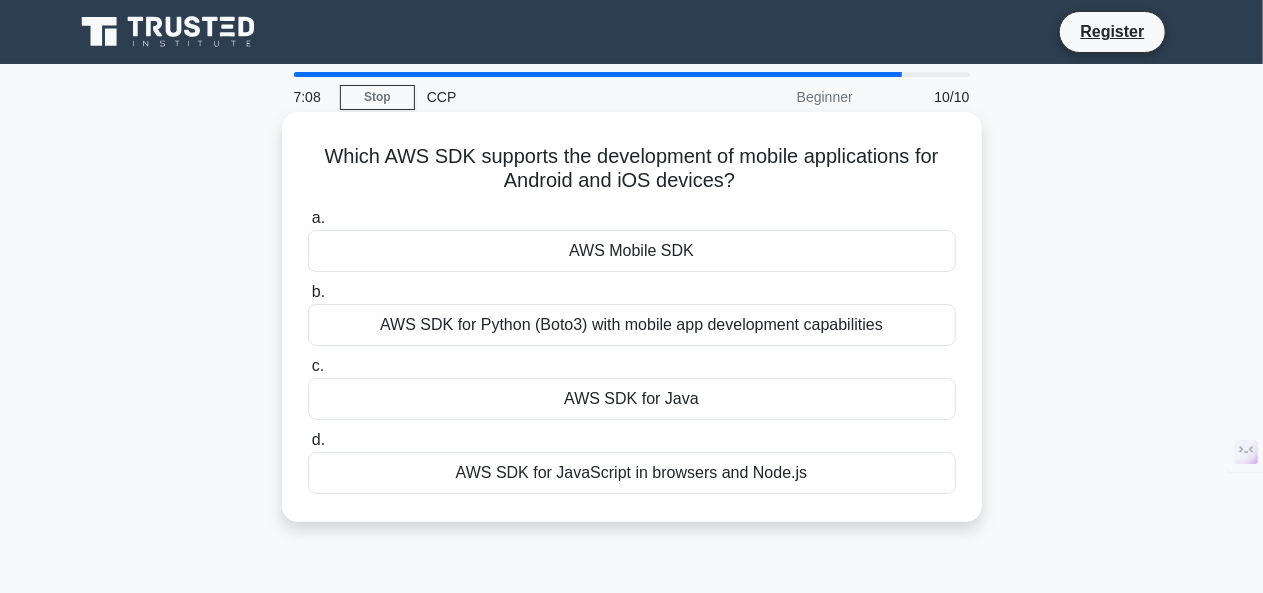 click on "AWS SDK for Python (Boto3) with mobile app development capabilities" at bounding box center [632, 325] 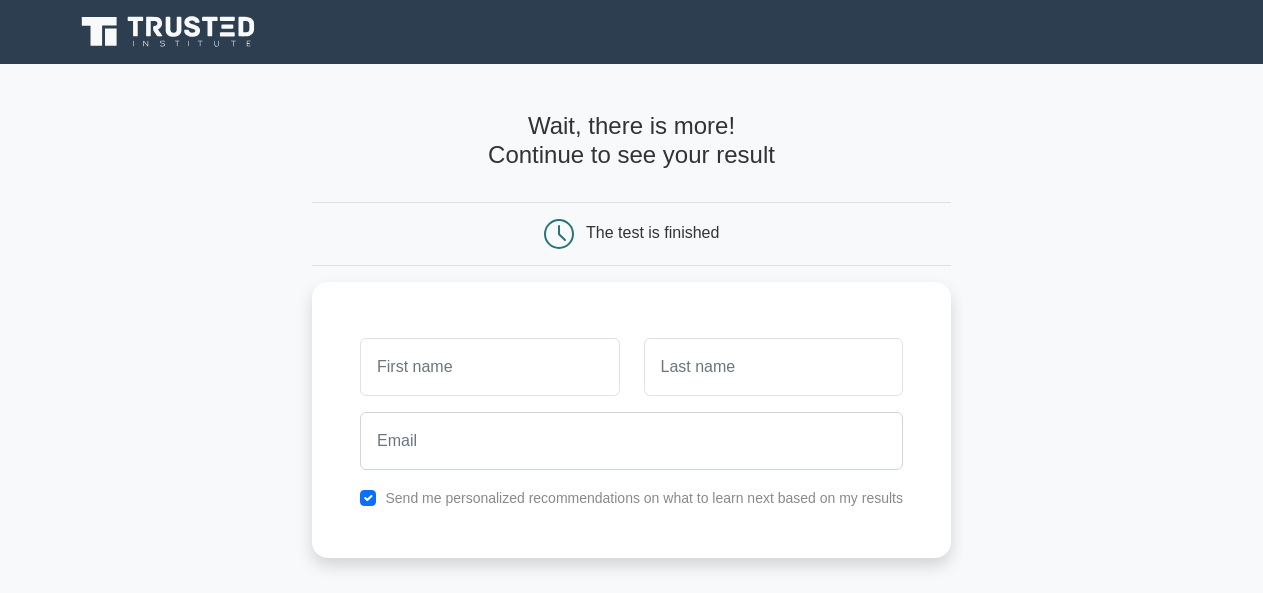 scroll, scrollTop: 1, scrollLeft: 0, axis: vertical 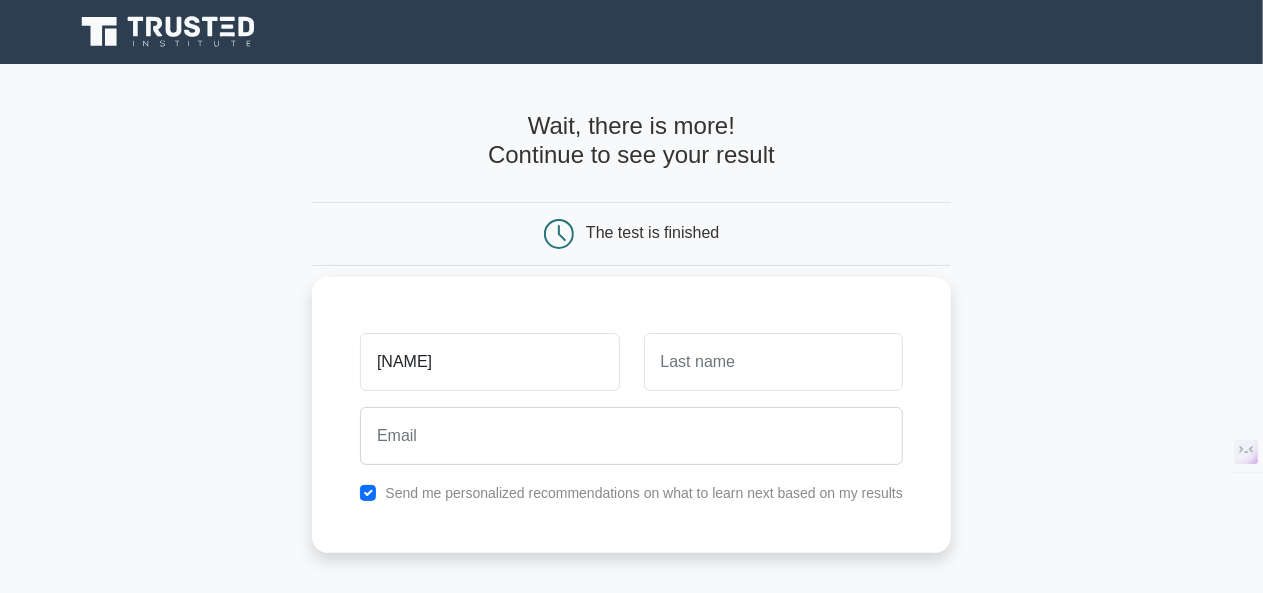 type on "[NAME]" 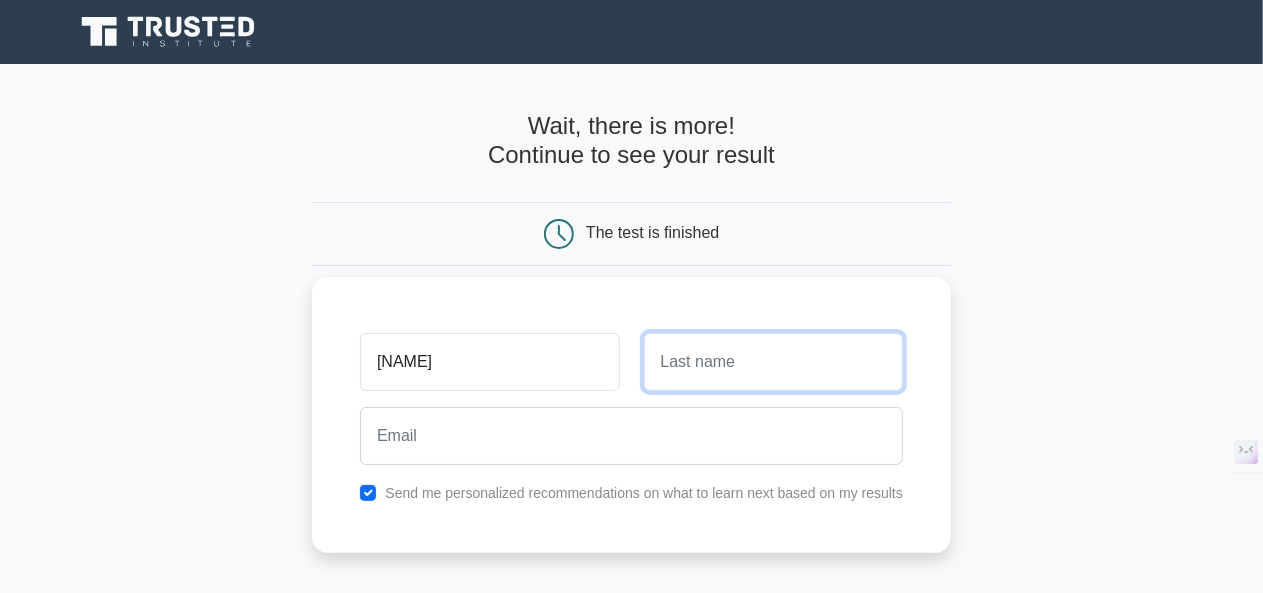 click at bounding box center [773, 362] 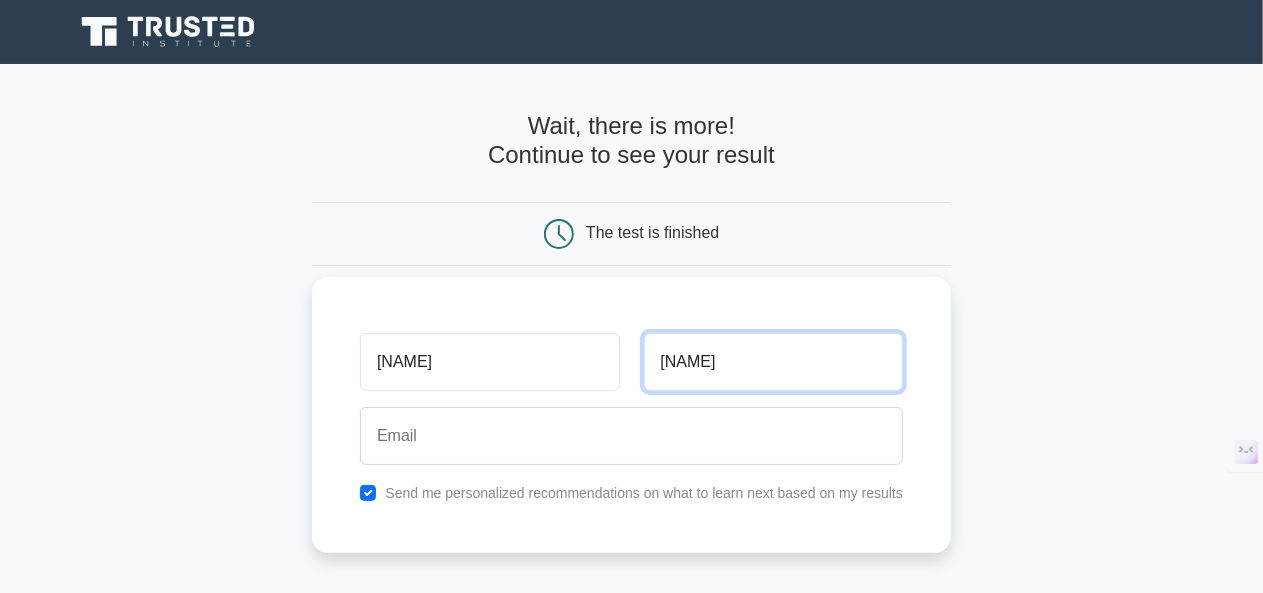 type on "[NAME]" 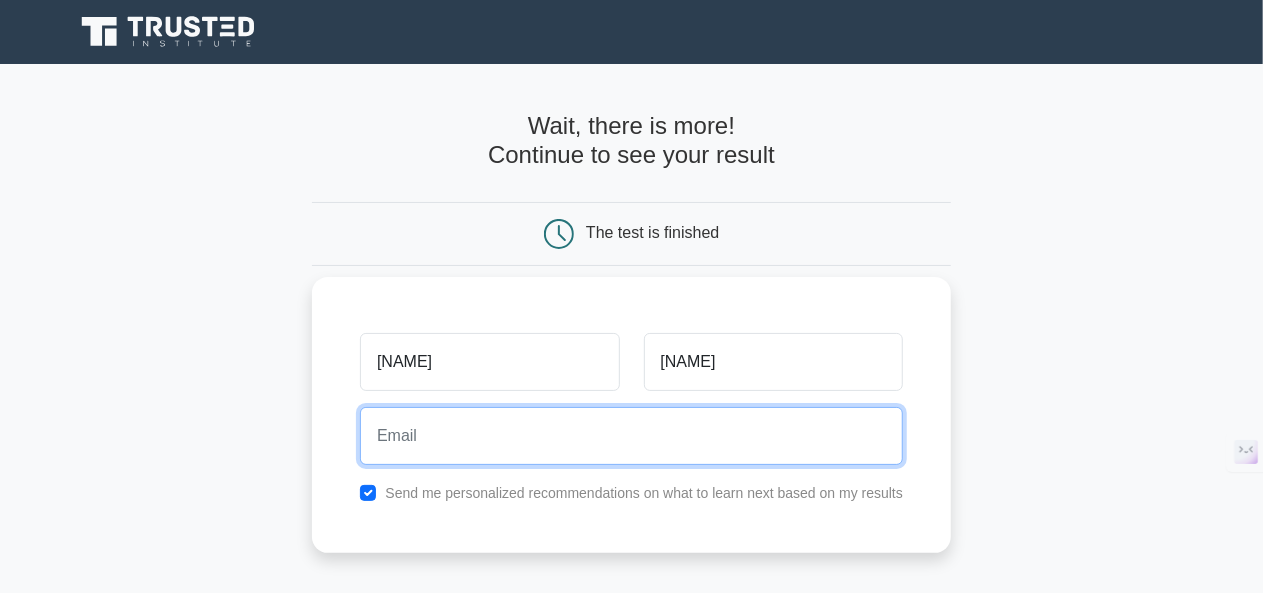 click at bounding box center (631, 436) 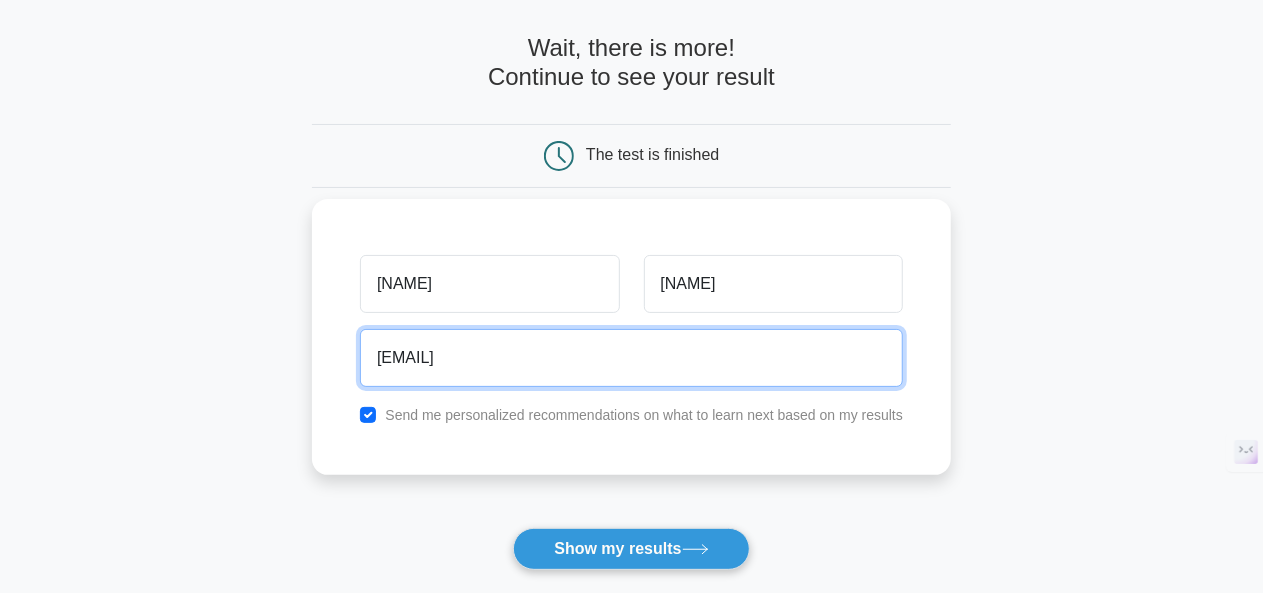 scroll, scrollTop: 93, scrollLeft: 0, axis: vertical 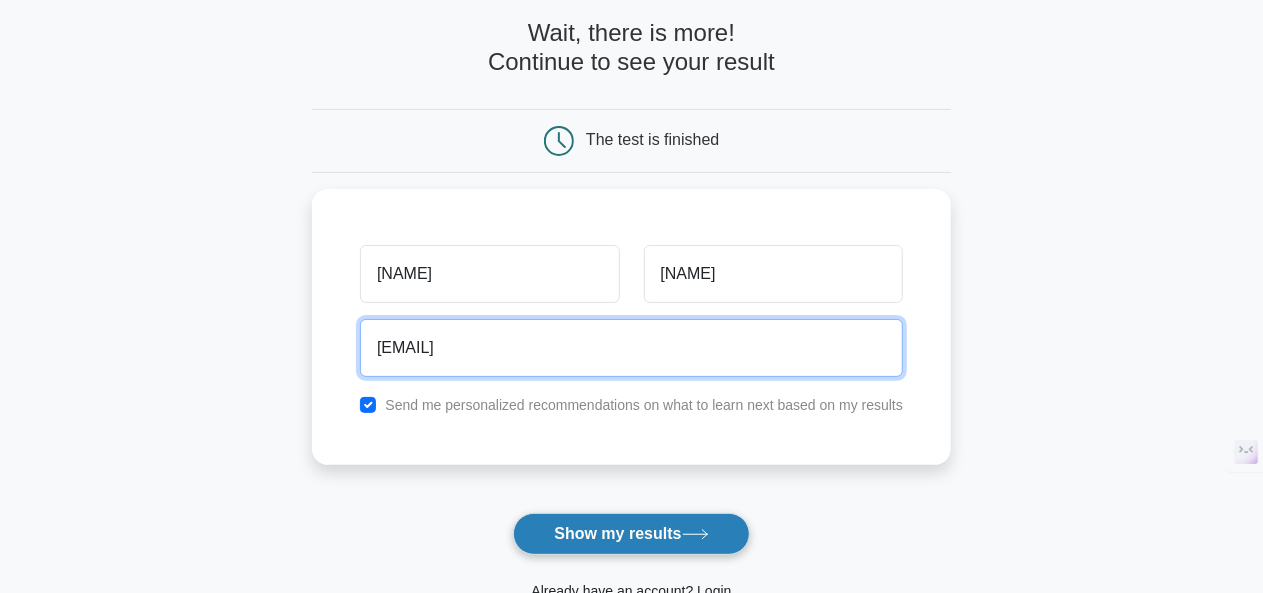 type on "[EMAIL]" 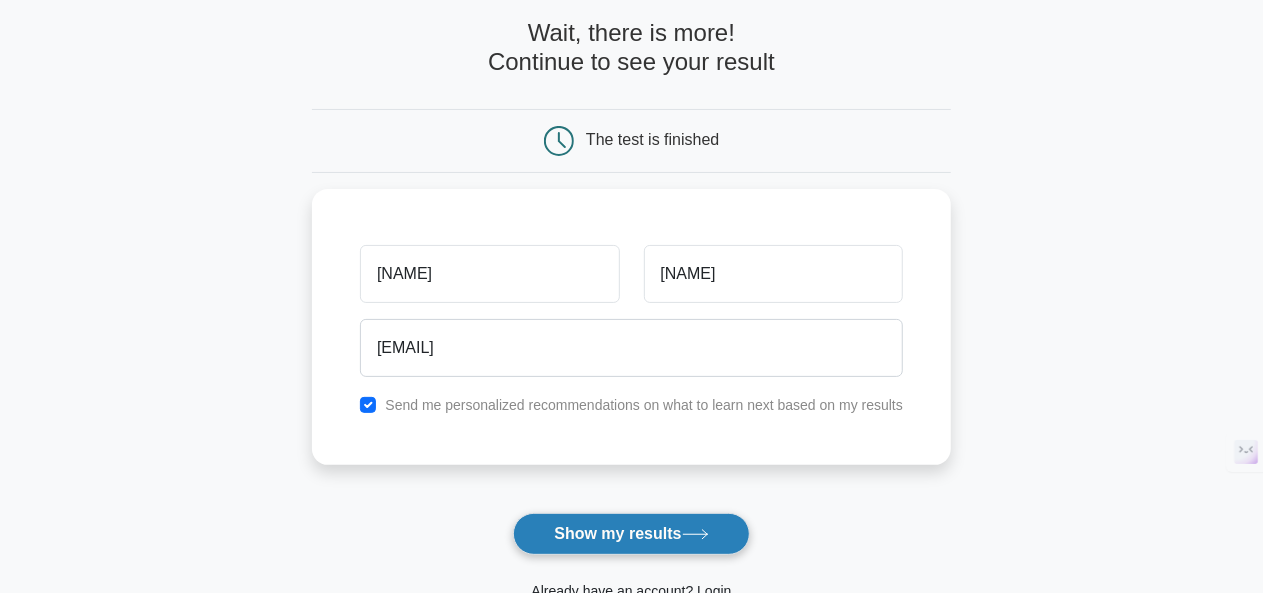 click on "Show my results" at bounding box center (631, 534) 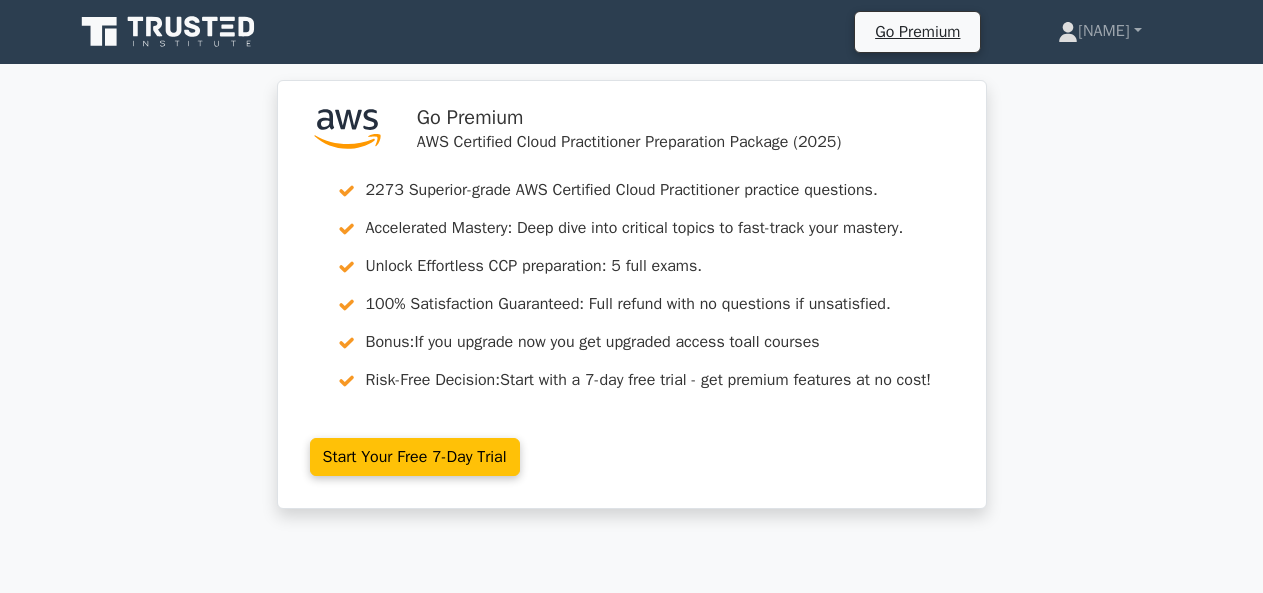 scroll, scrollTop: 0, scrollLeft: 0, axis: both 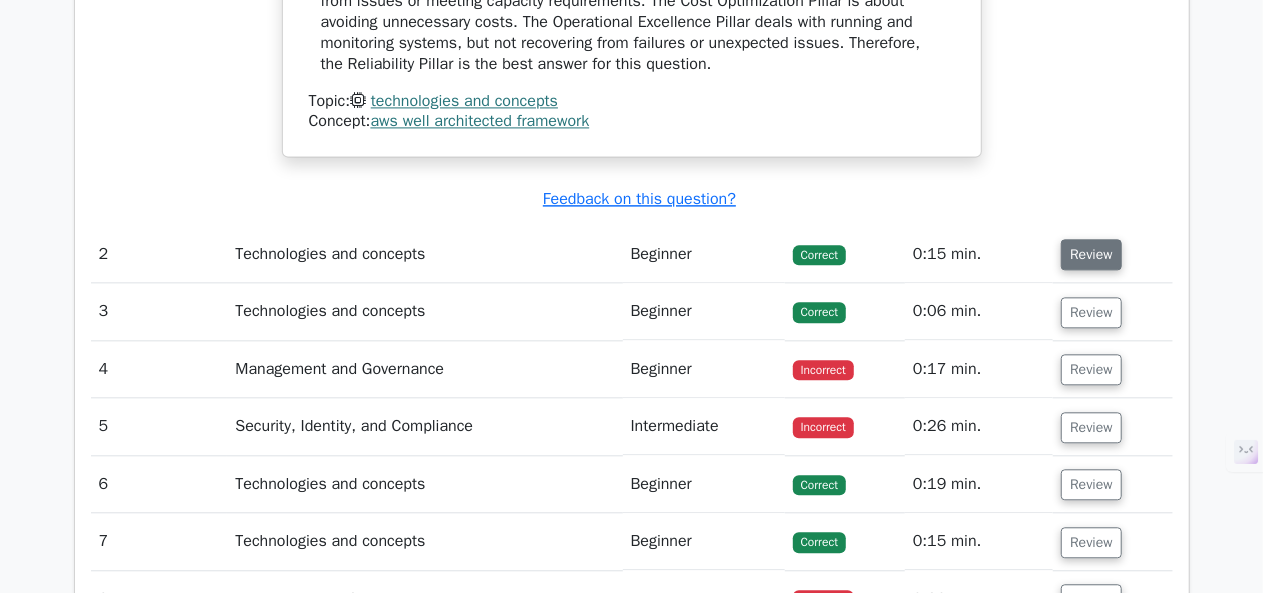 click on "Review" at bounding box center [1091, 254] 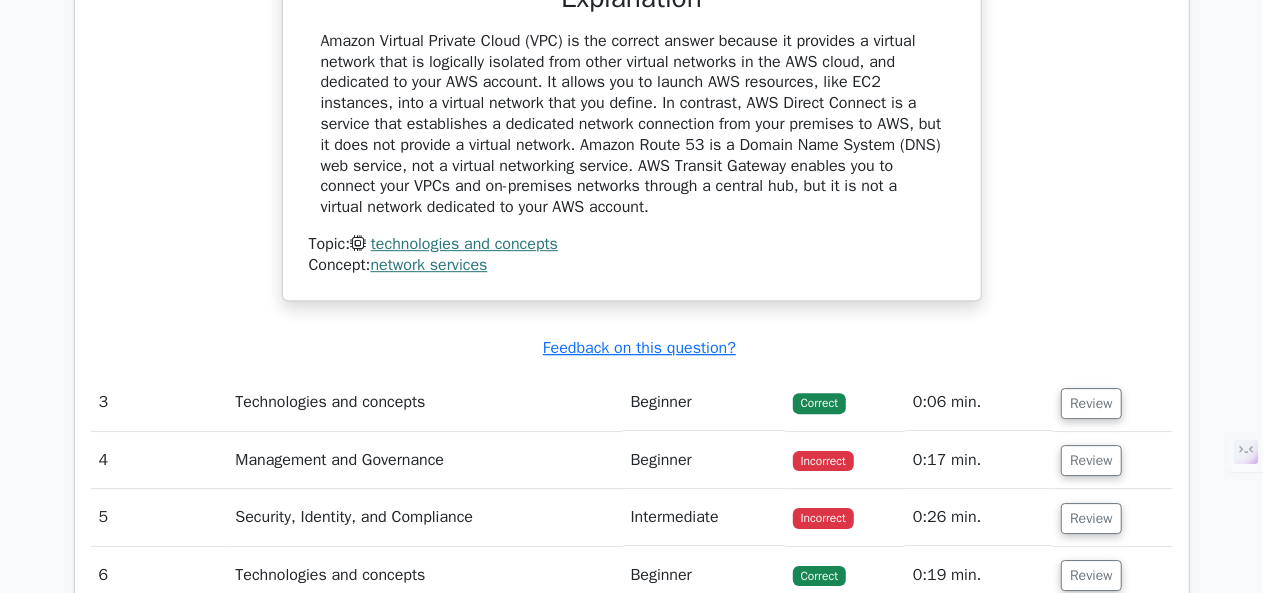 scroll, scrollTop: 2907, scrollLeft: 0, axis: vertical 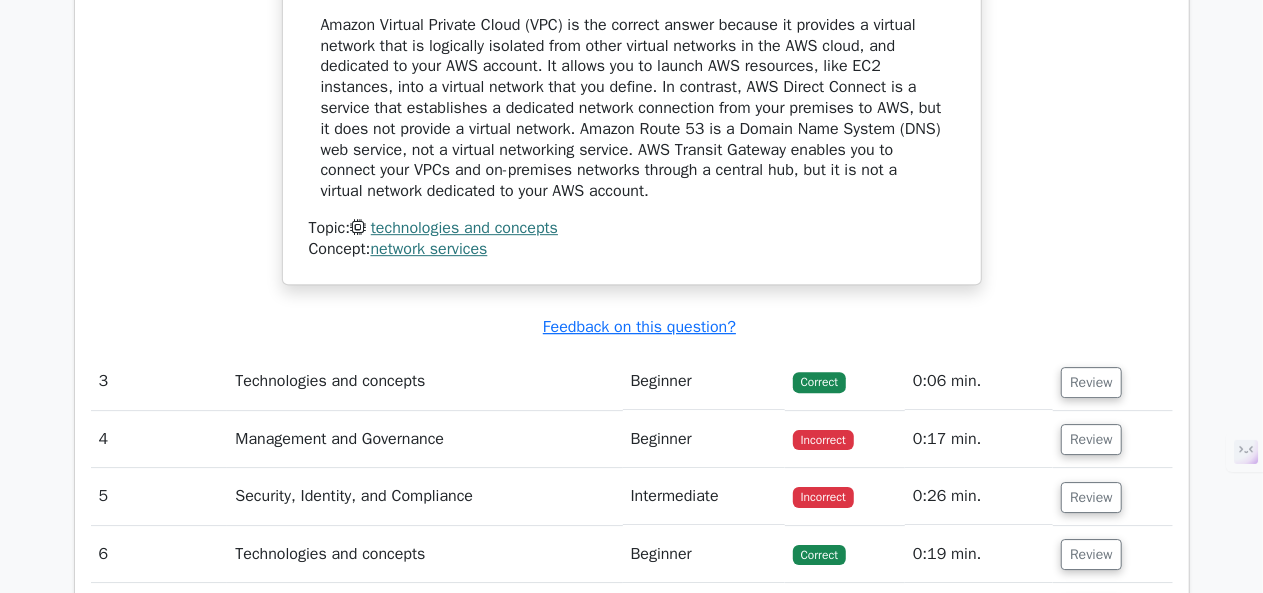 click on "Technologies and concepts" at bounding box center [424, 381] 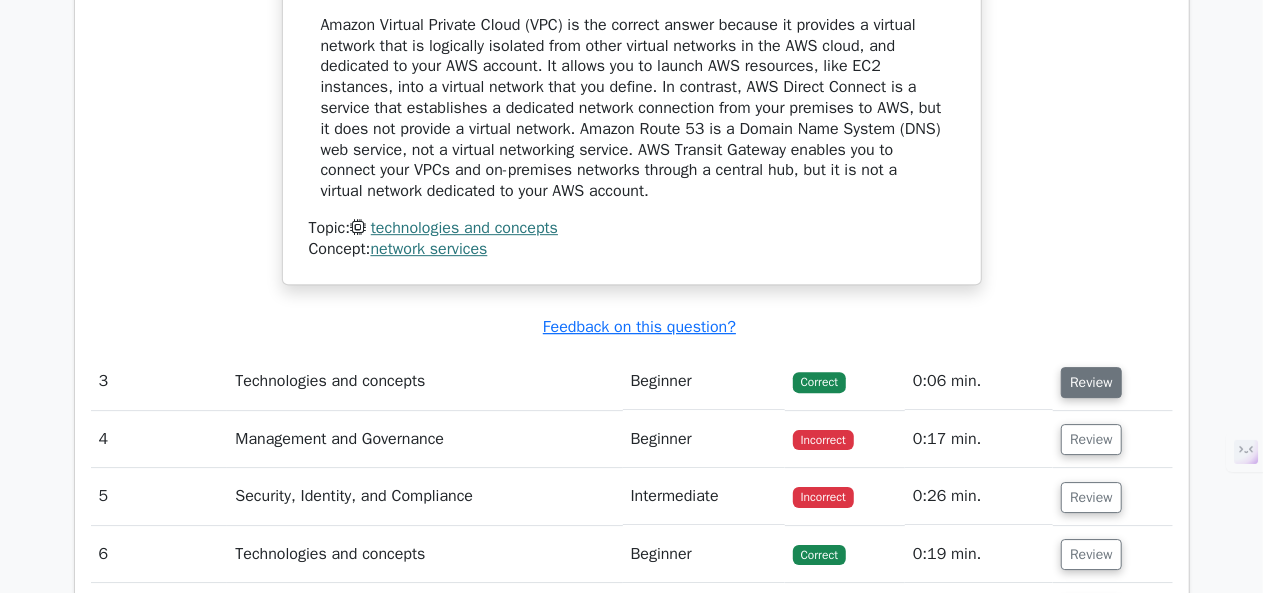 click on "Review" at bounding box center [1091, 382] 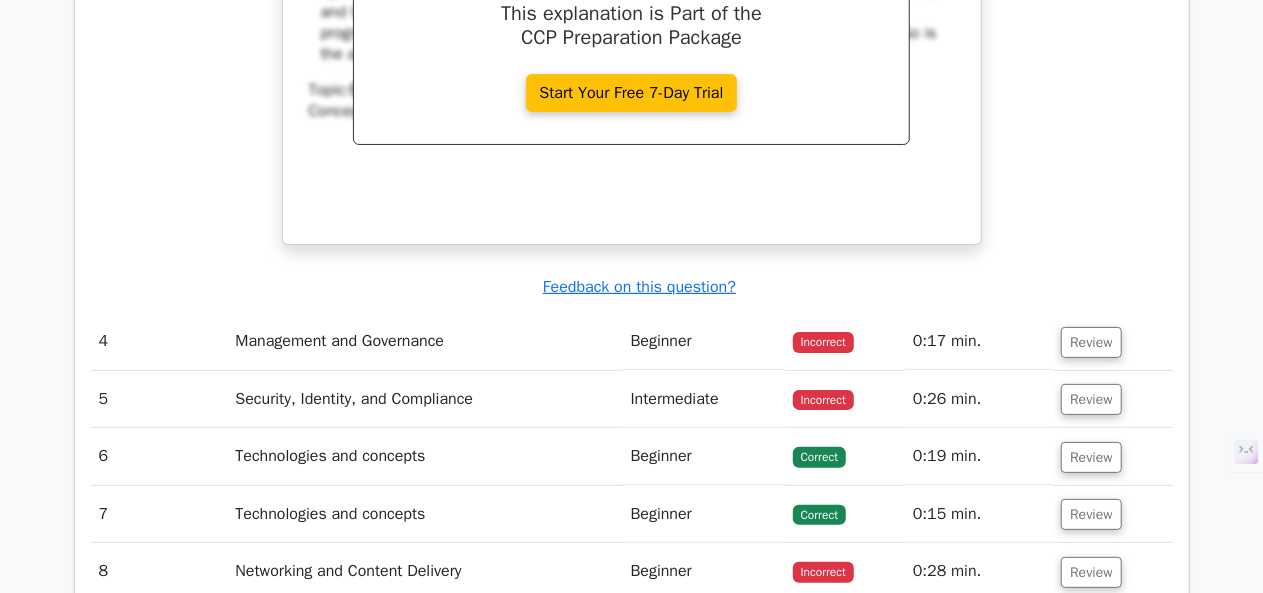scroll, scrollTop: 3836, scrollLeft: 0, axis: vertical 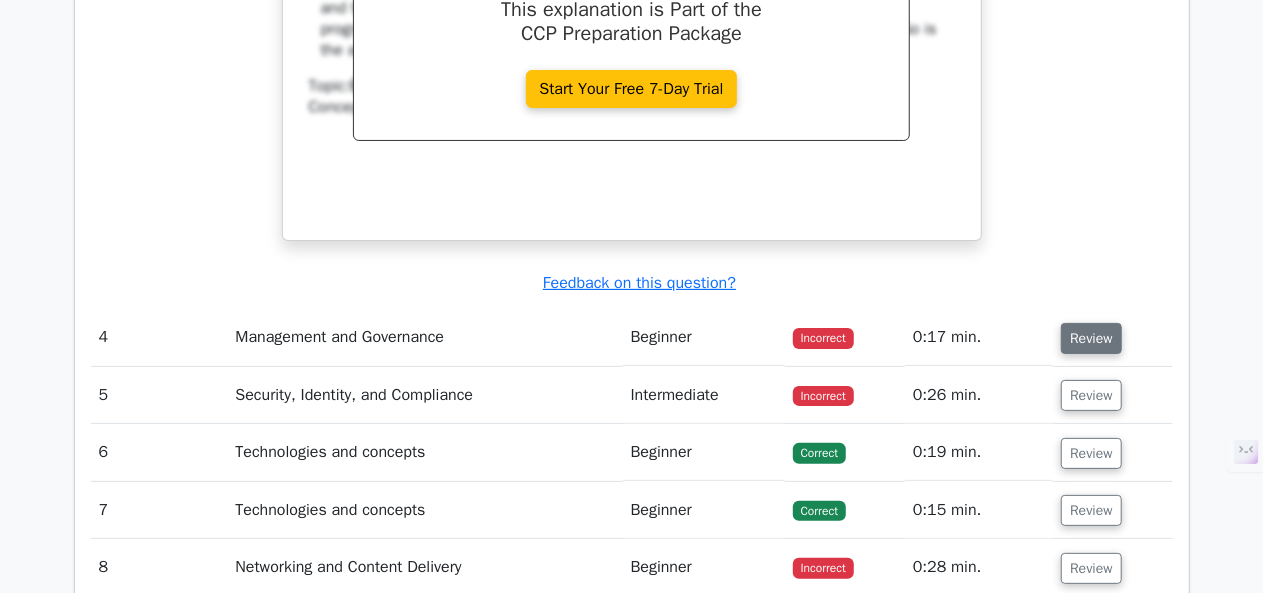 click on "Review" at bounding box center (1091, 338) 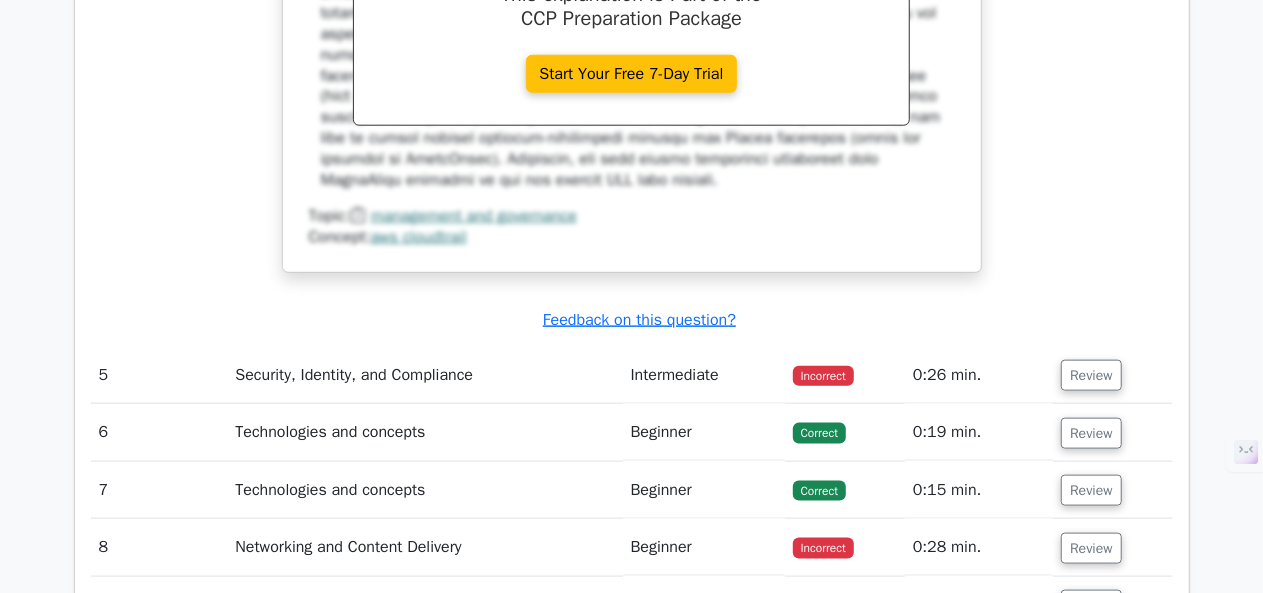 scroll, scrollTop: 4876, scrollLeft: 0, axis: vertical 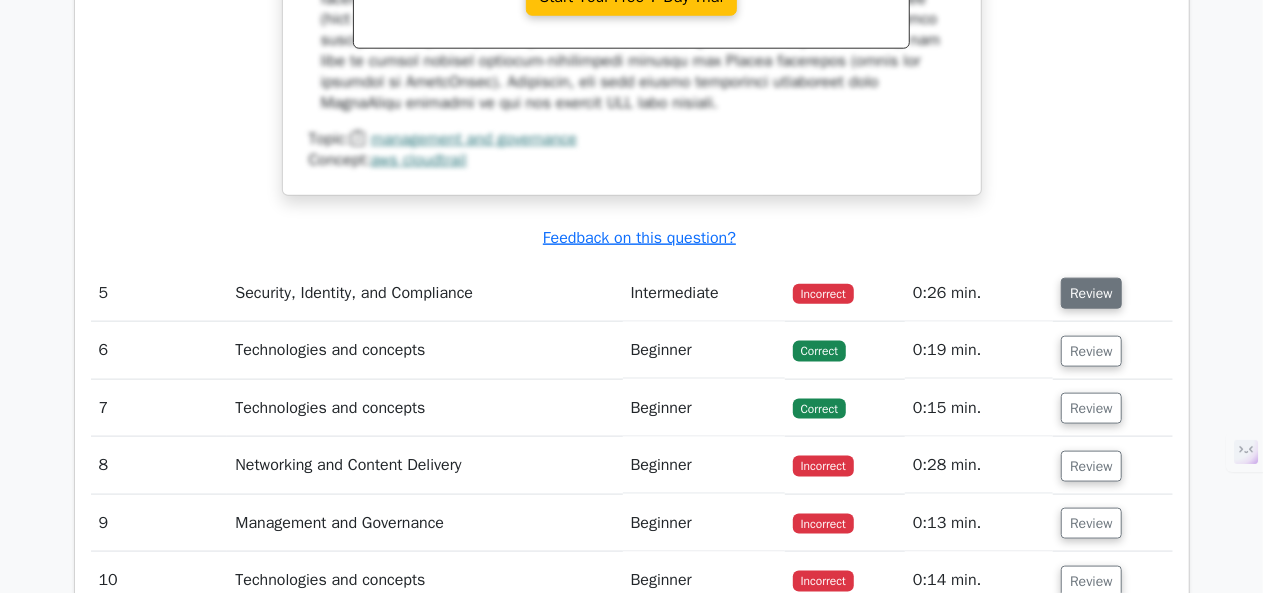 click on "Review" at bounding box center [1091, 293] 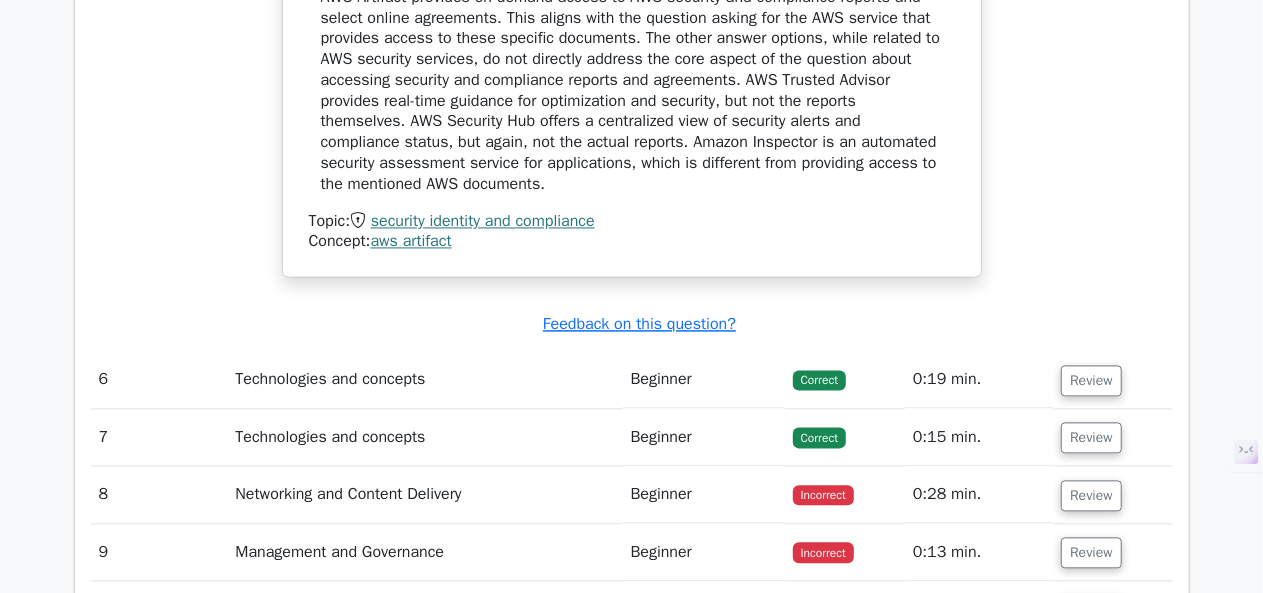 scroll, scrollTop: 5728, scrollLeft: 0, axis: vertical 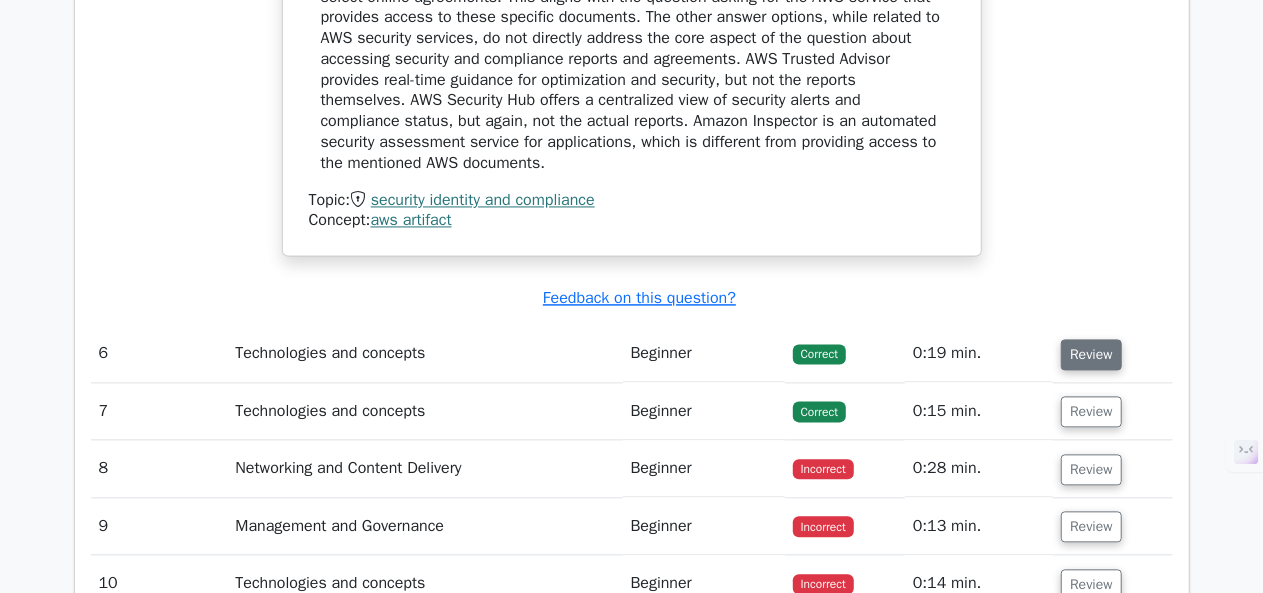 click on "Review" at bounding box center [1091, 354] 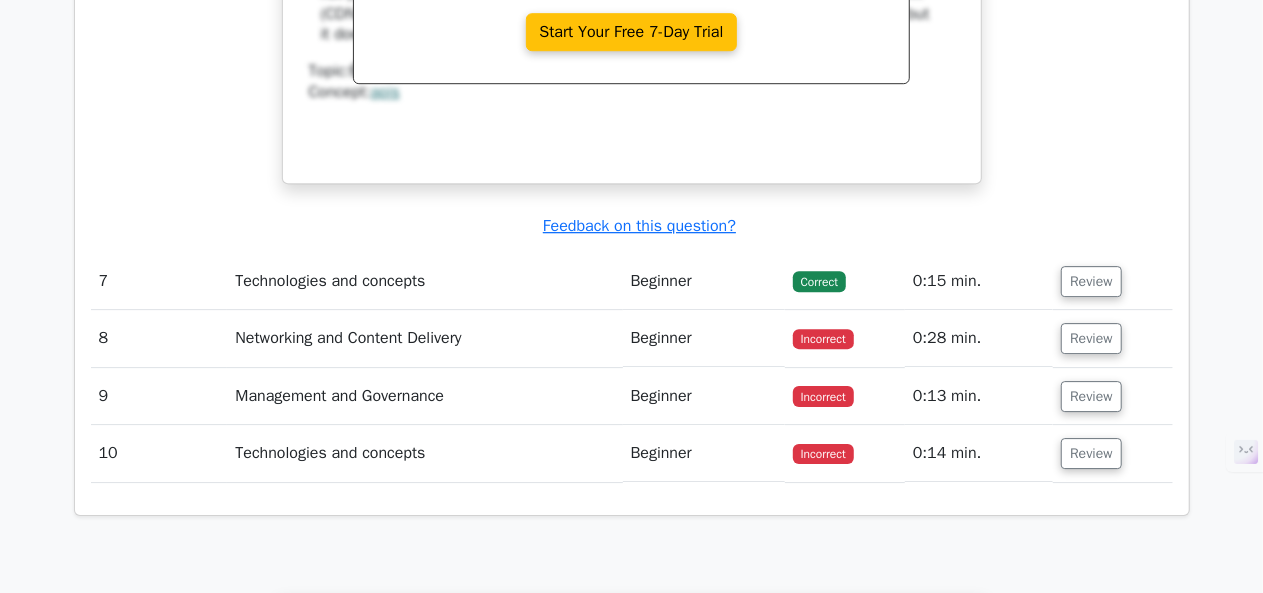 scroll, scrollTop: 6765, scrollLeft: 0, axis: vertical 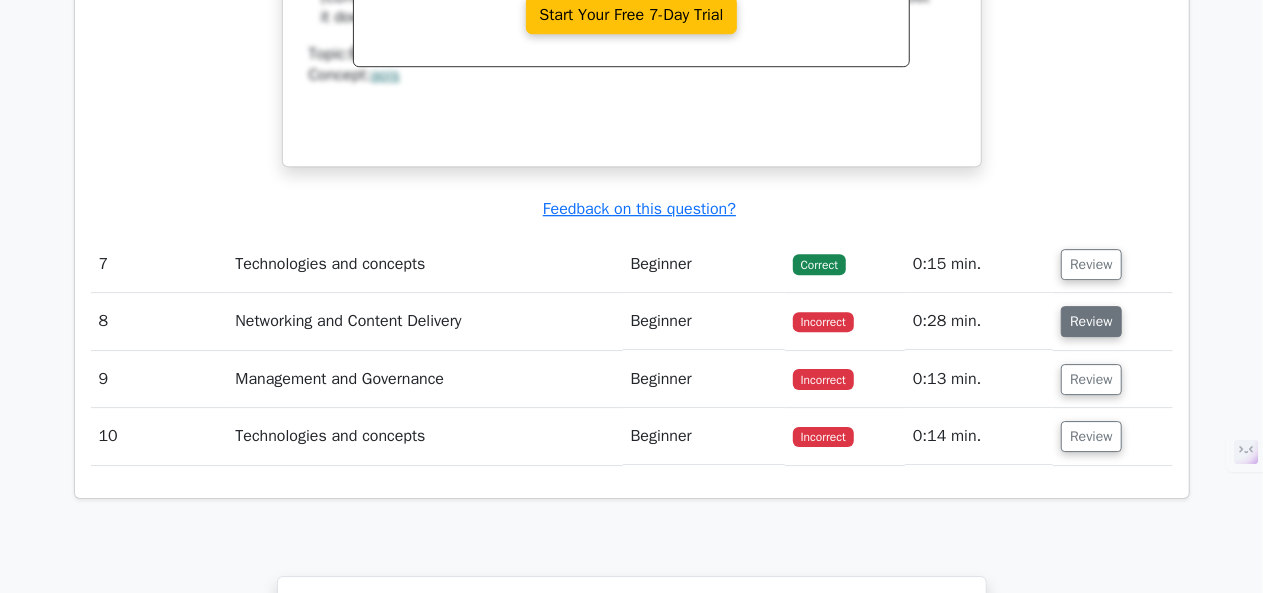 click on "Review" at bounding box center [1091, 321] 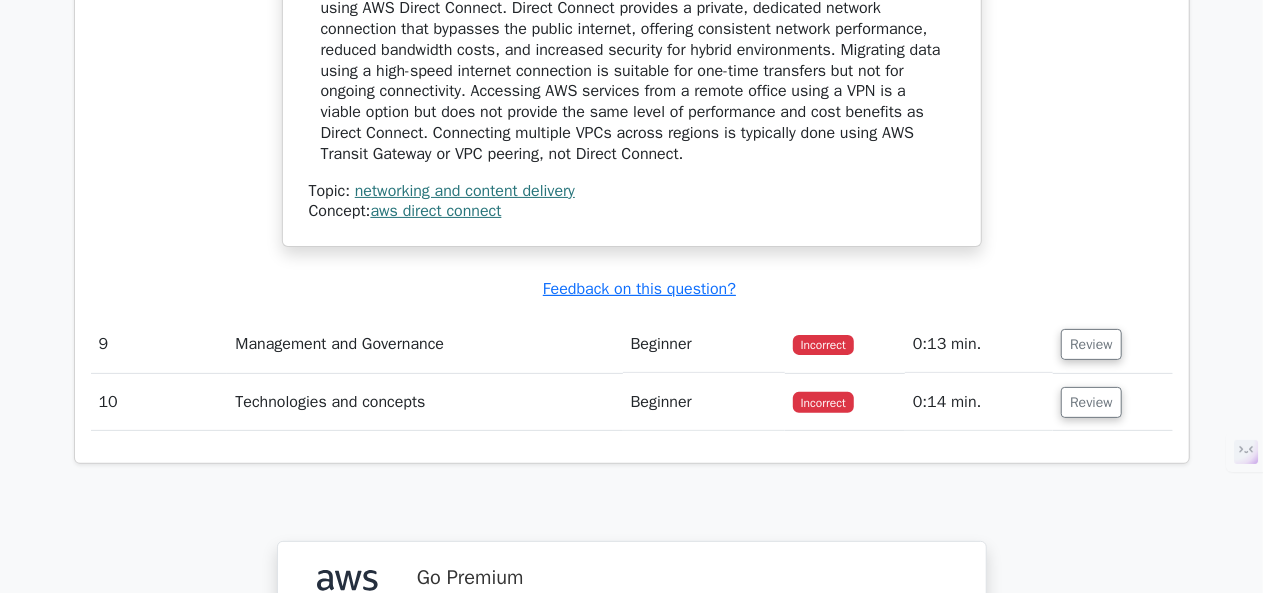 scroll, scrollTop: 7699, scrollLeft: 0, axis: vertical 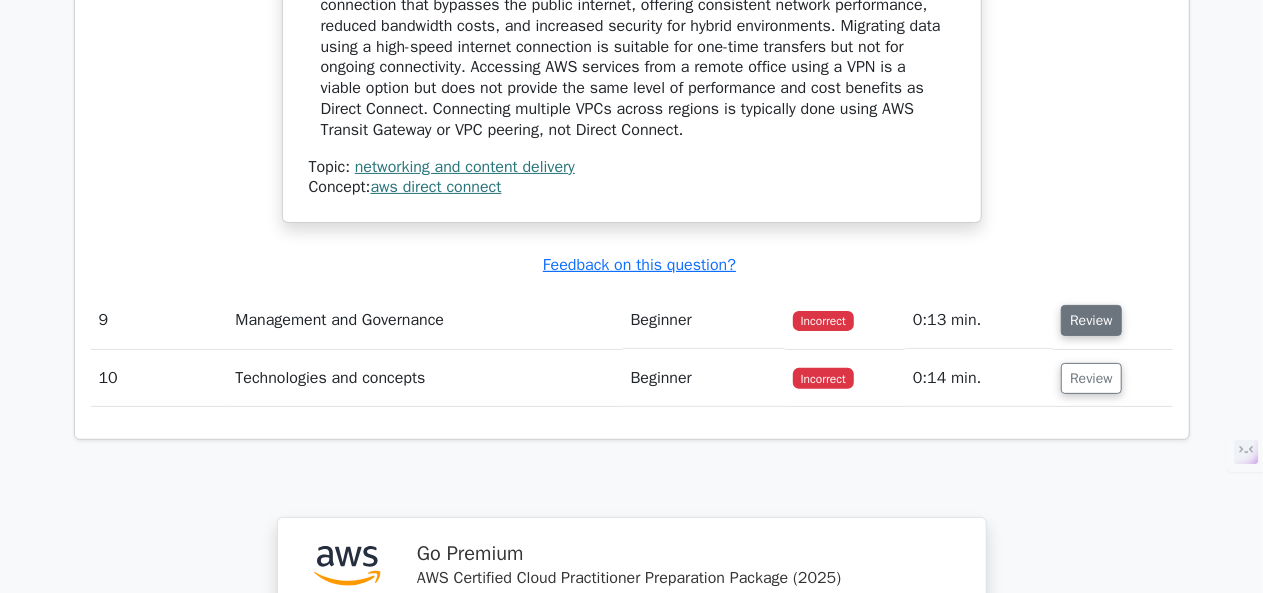 click on "Review" at bounding box center (1091, 320) 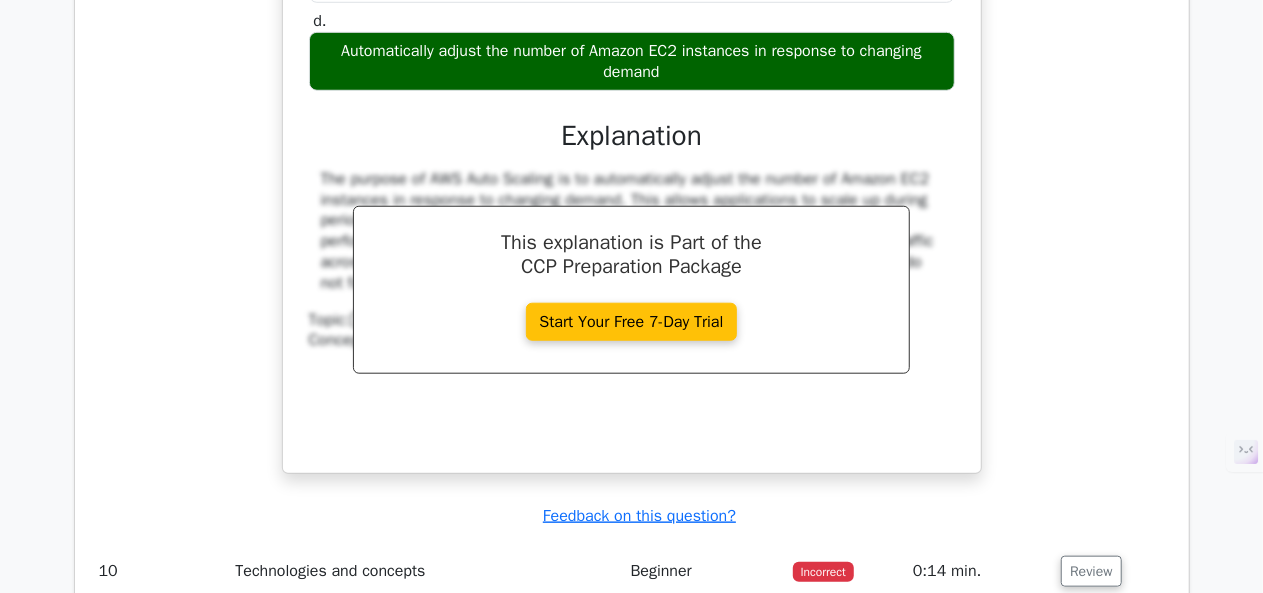 scroll, scrollTop: 8452, scrollLeft: 0, axis: vertical 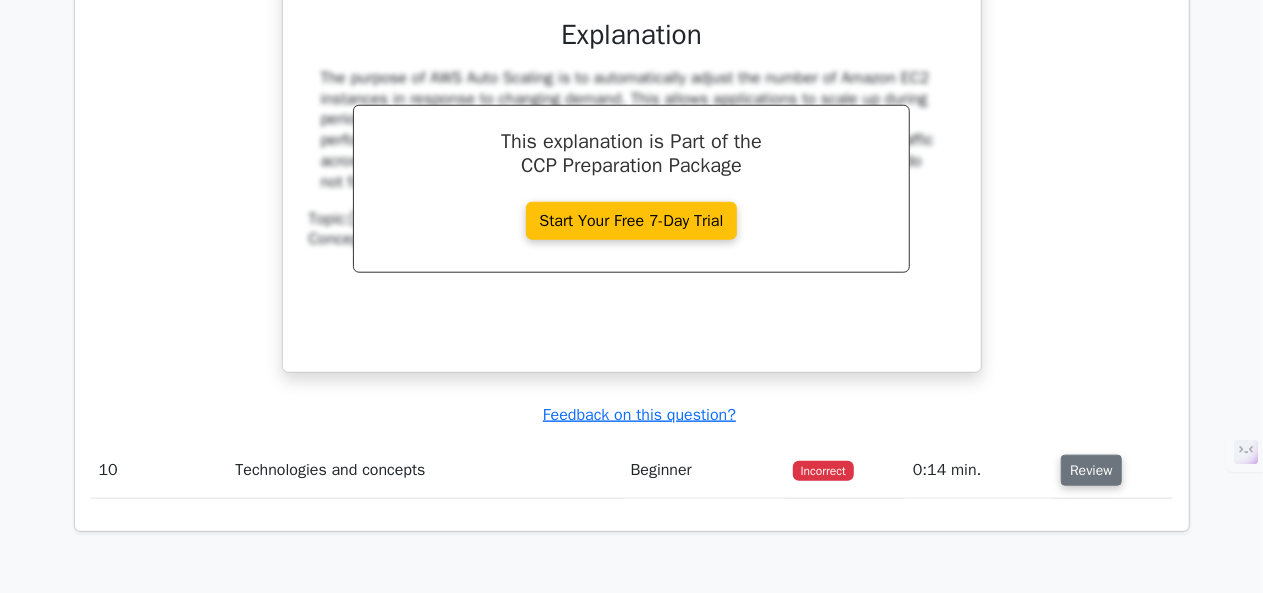 click on "Review" at bounding box center (1091, 470) 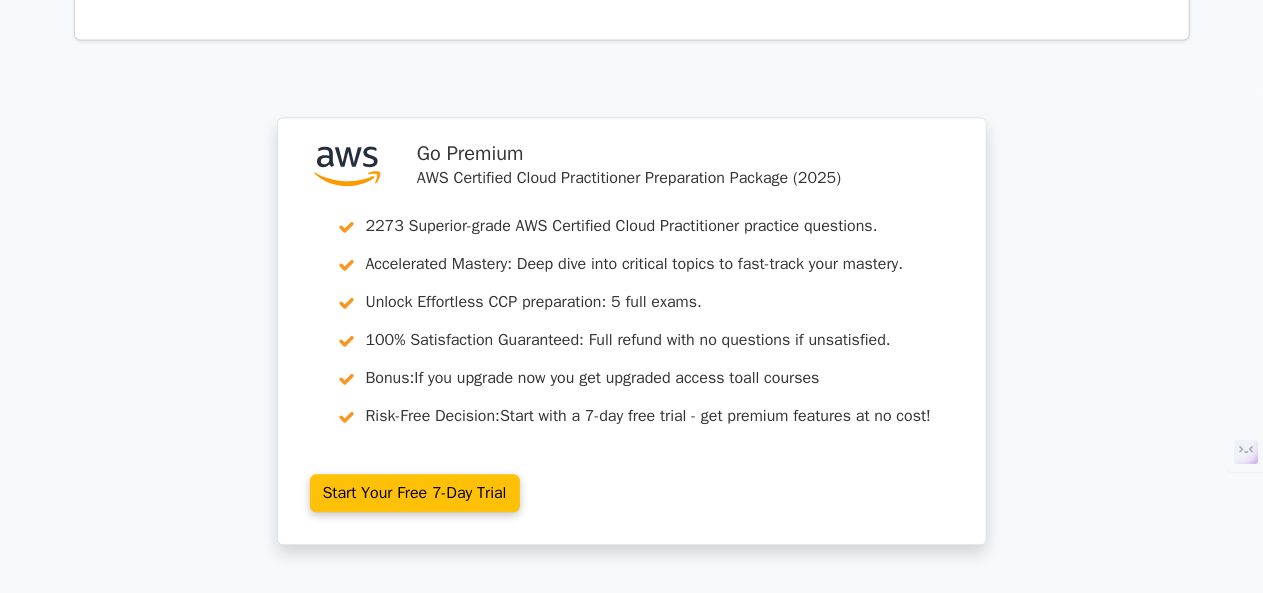 scroll, scrollTop: 9912, scrollLeft: 0, axis: vertical 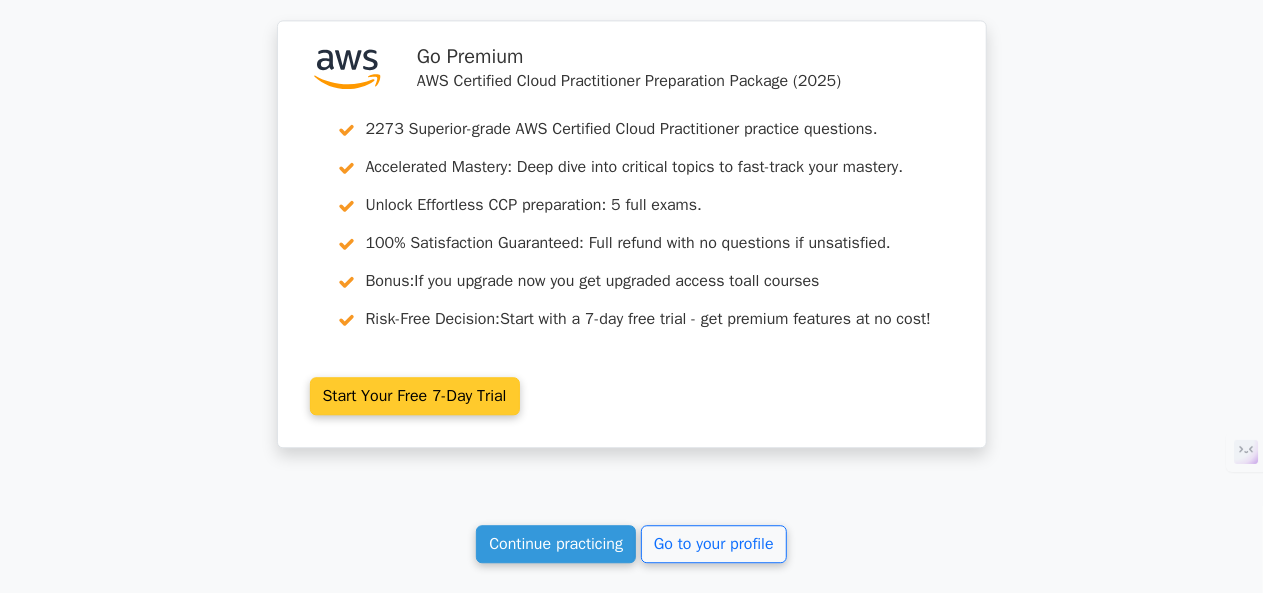 click on "Start Your Free 7-Day Trial" at bounding box center (415, 396) 